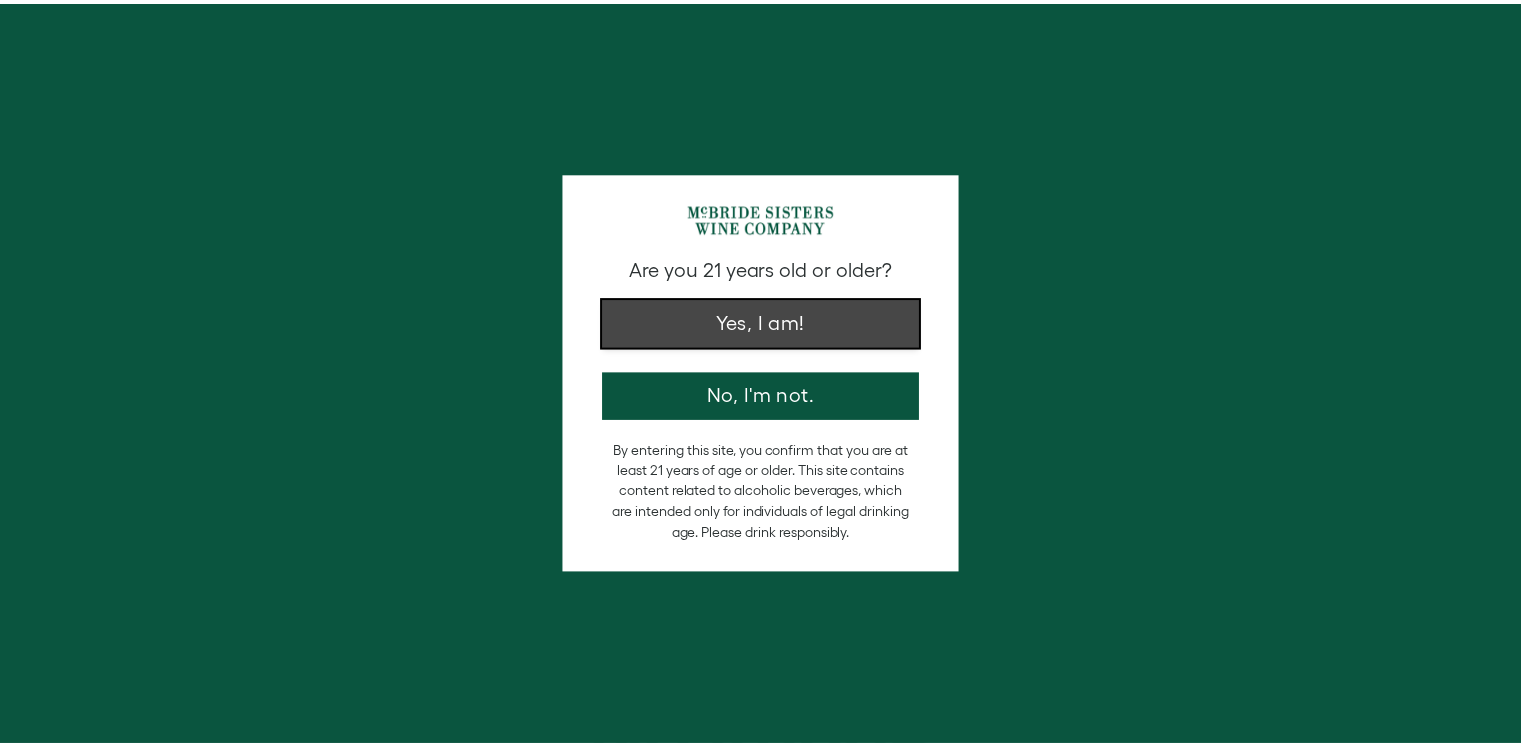 scroll, scrollTop: 0, scrollLeft: 0, axis: both 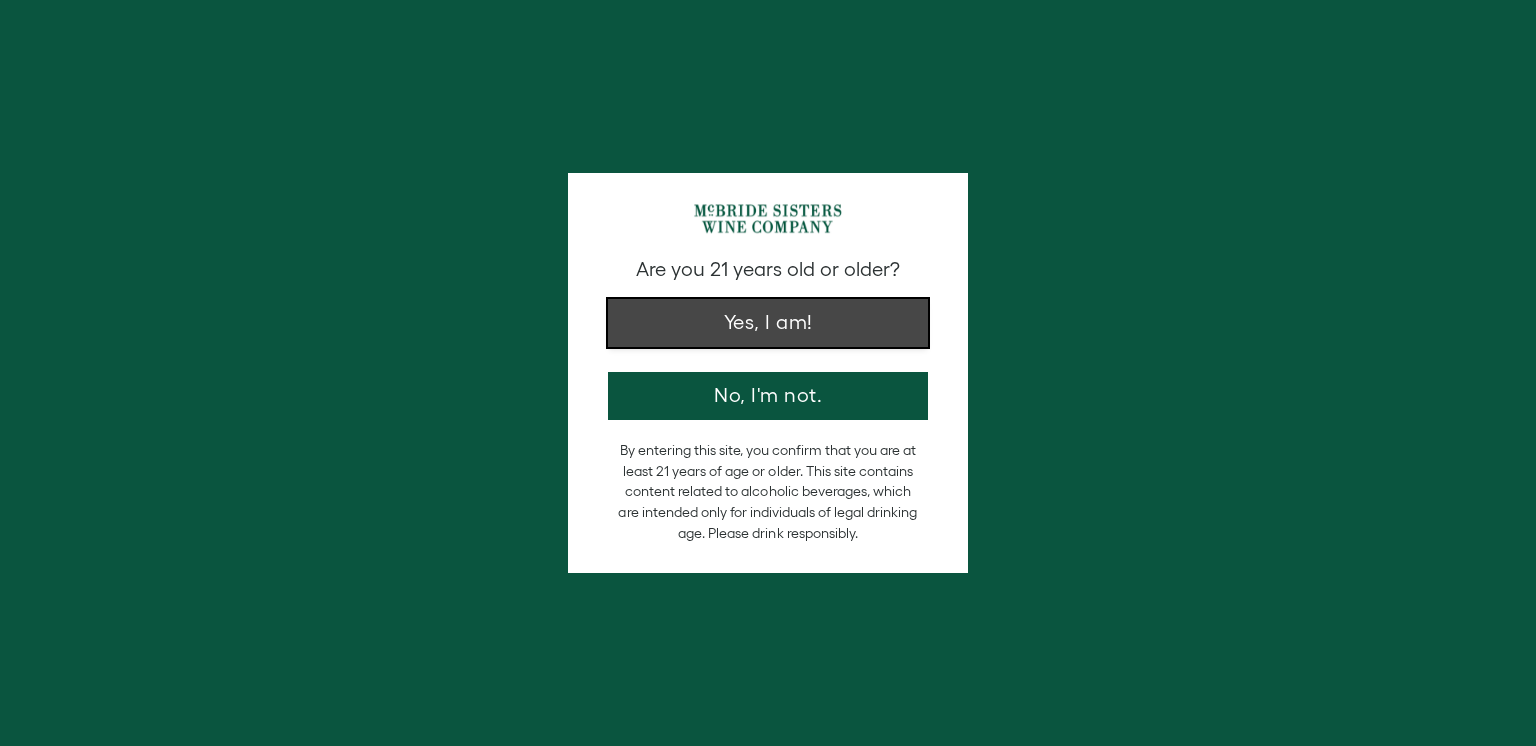 click on "Yes, I am!" at bounding box center (768, 323) 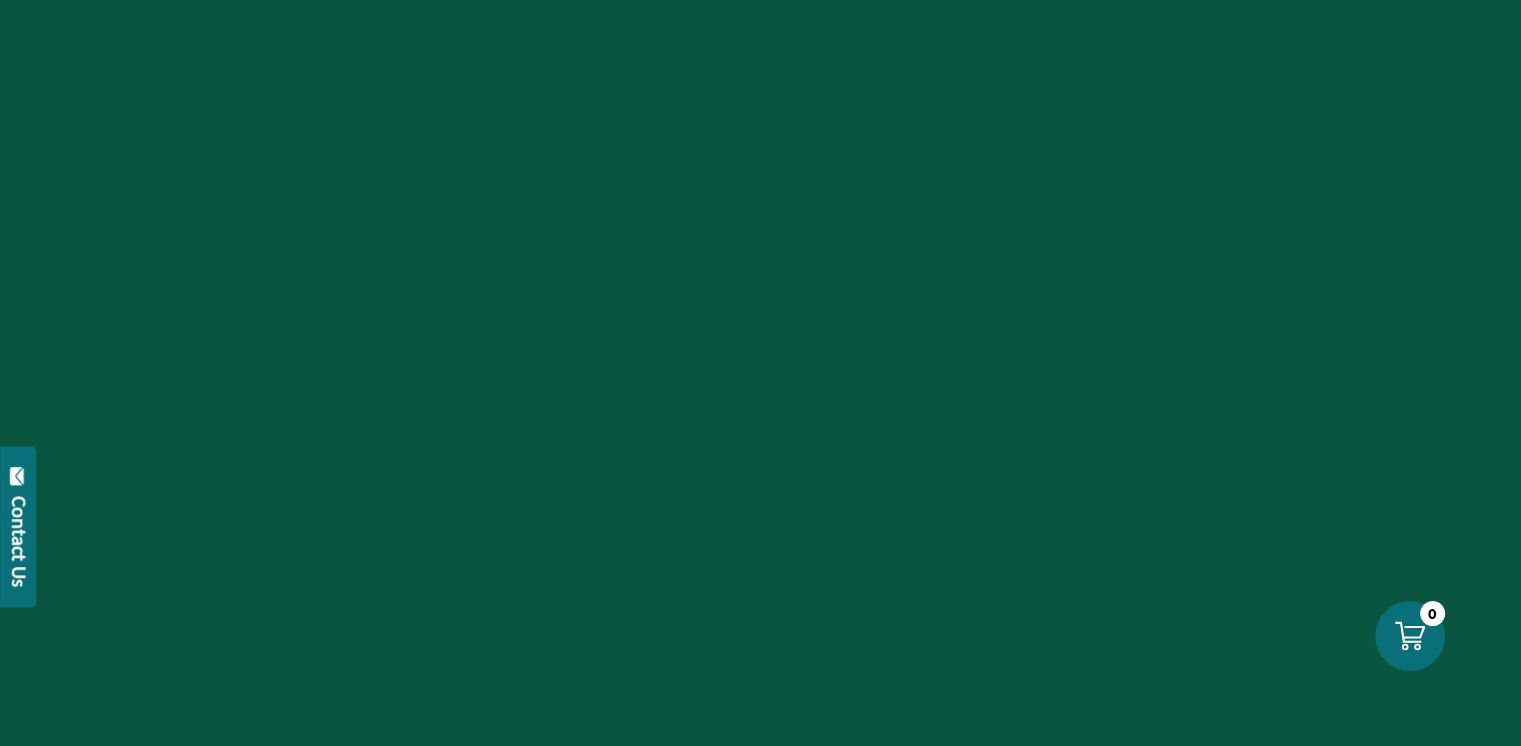 scroll, scrollTop: 0, scrollLeft: 0, axis: both 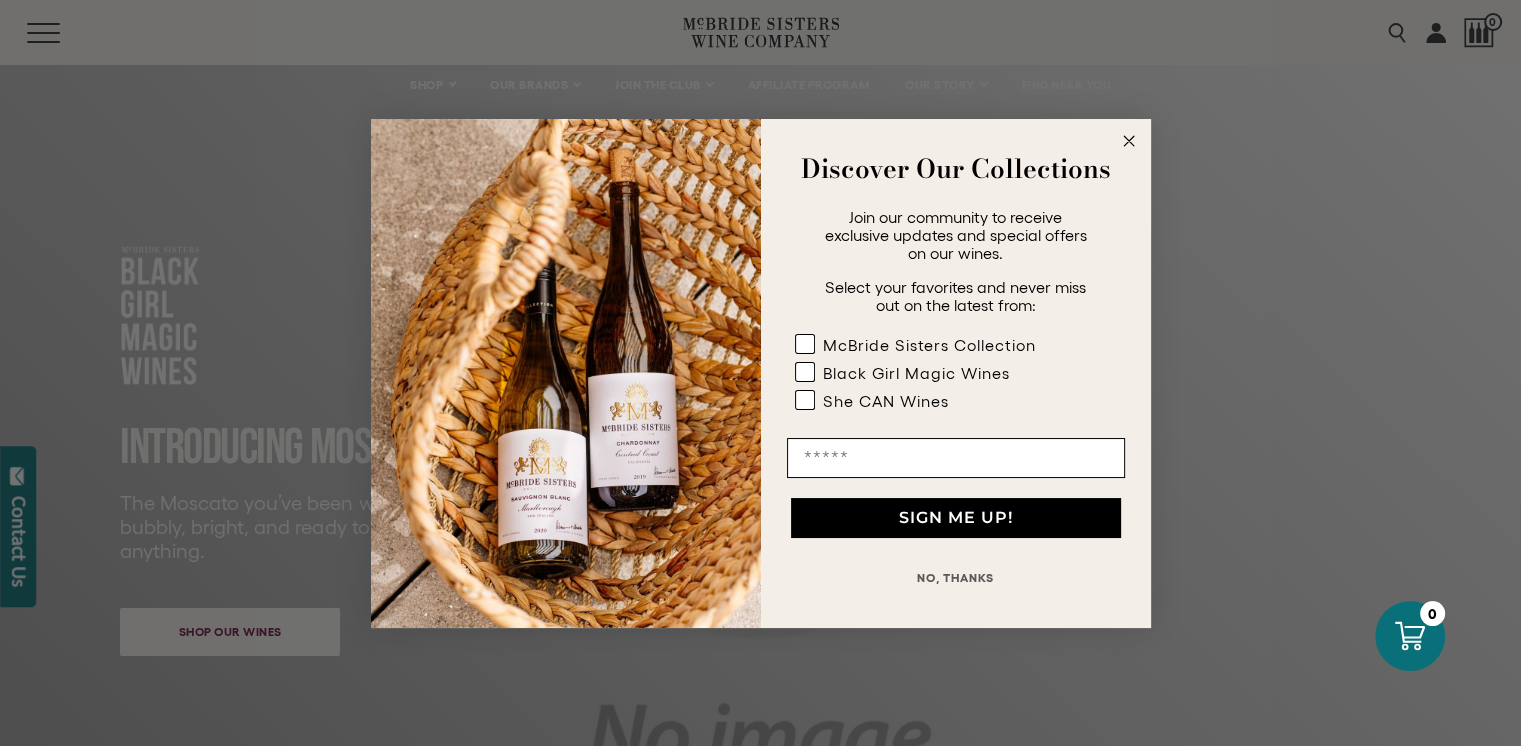 click on "NO, THANKS" at bounding box center [956, 518] 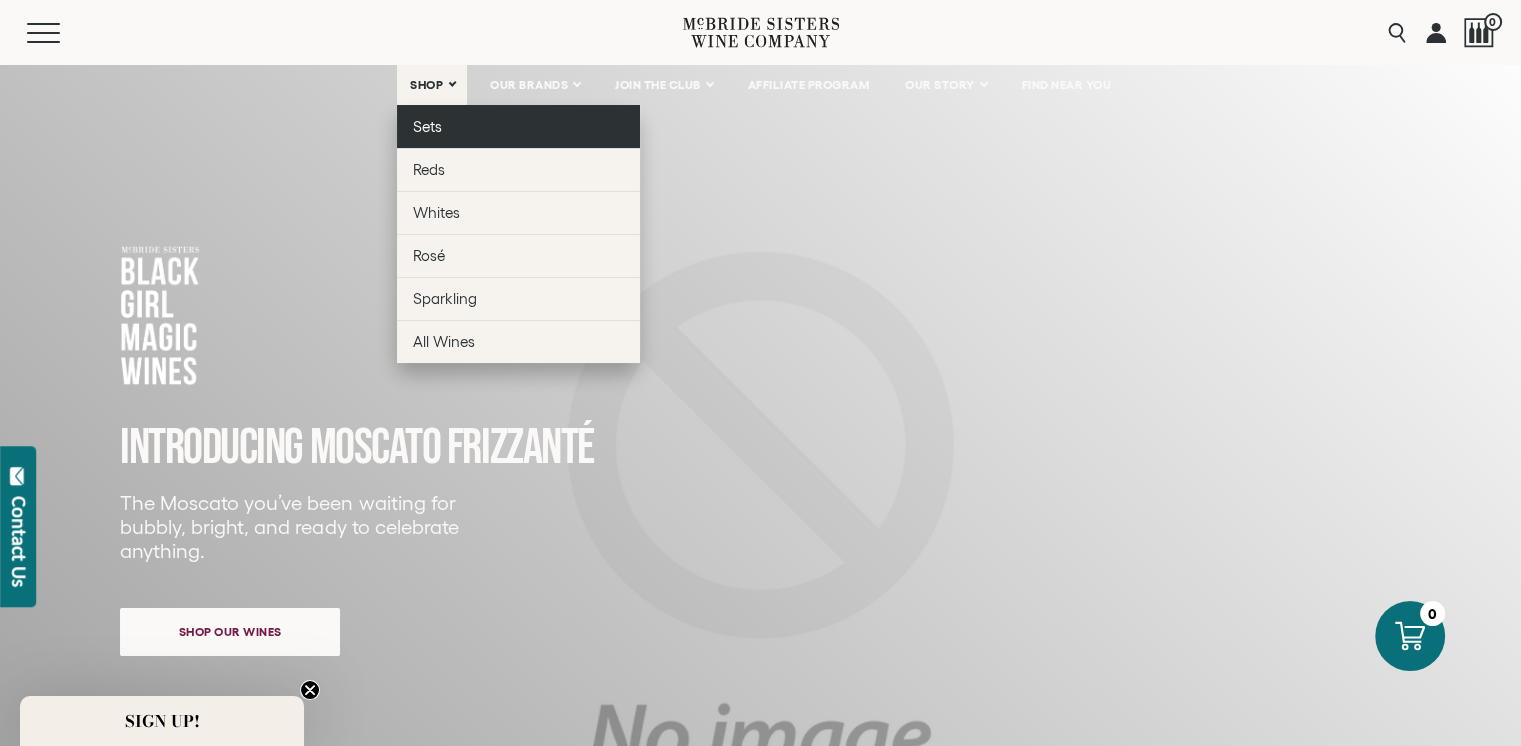 click on "Sets" at bounding box center [427, 126] 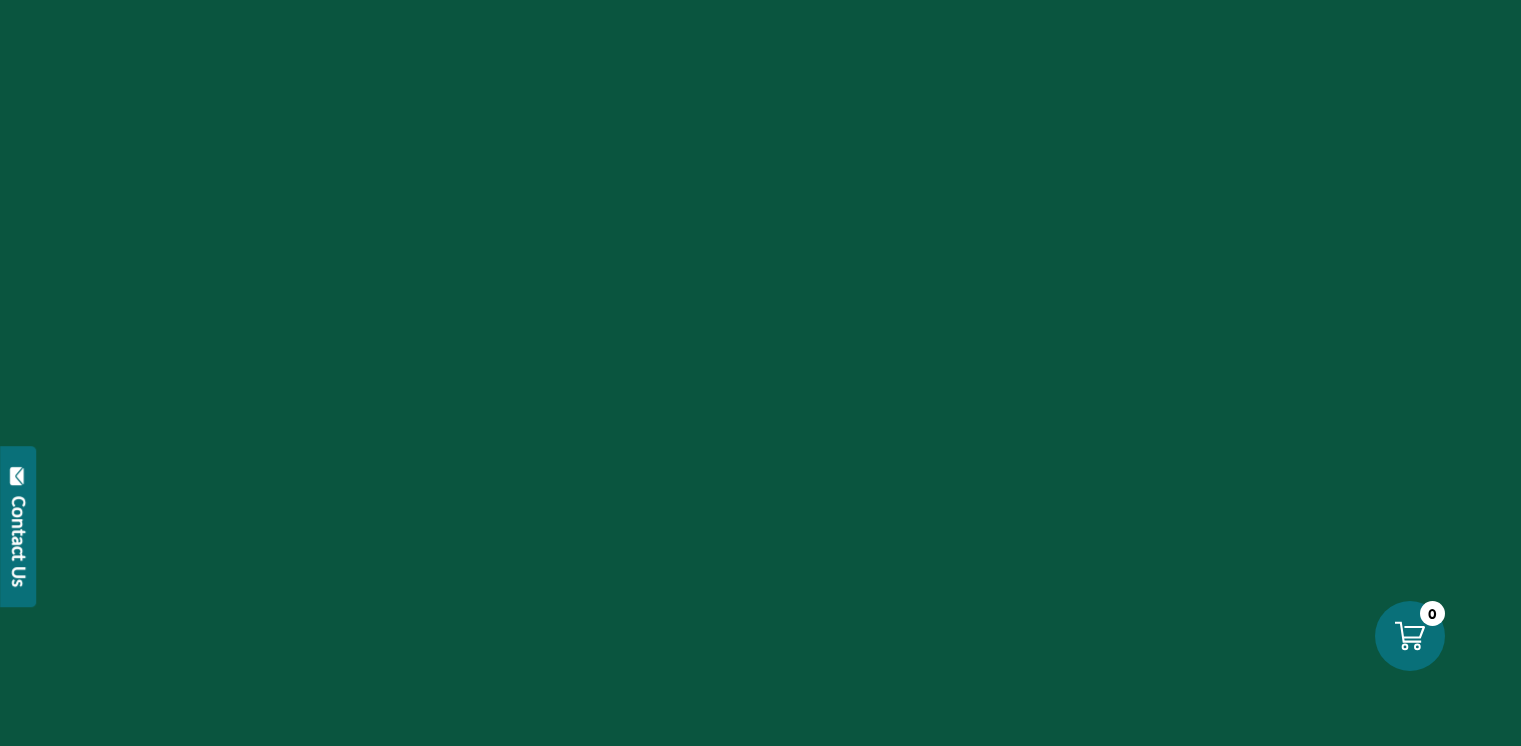 scroll, scrollTop: 0, scrollLeft: 0, axis: both 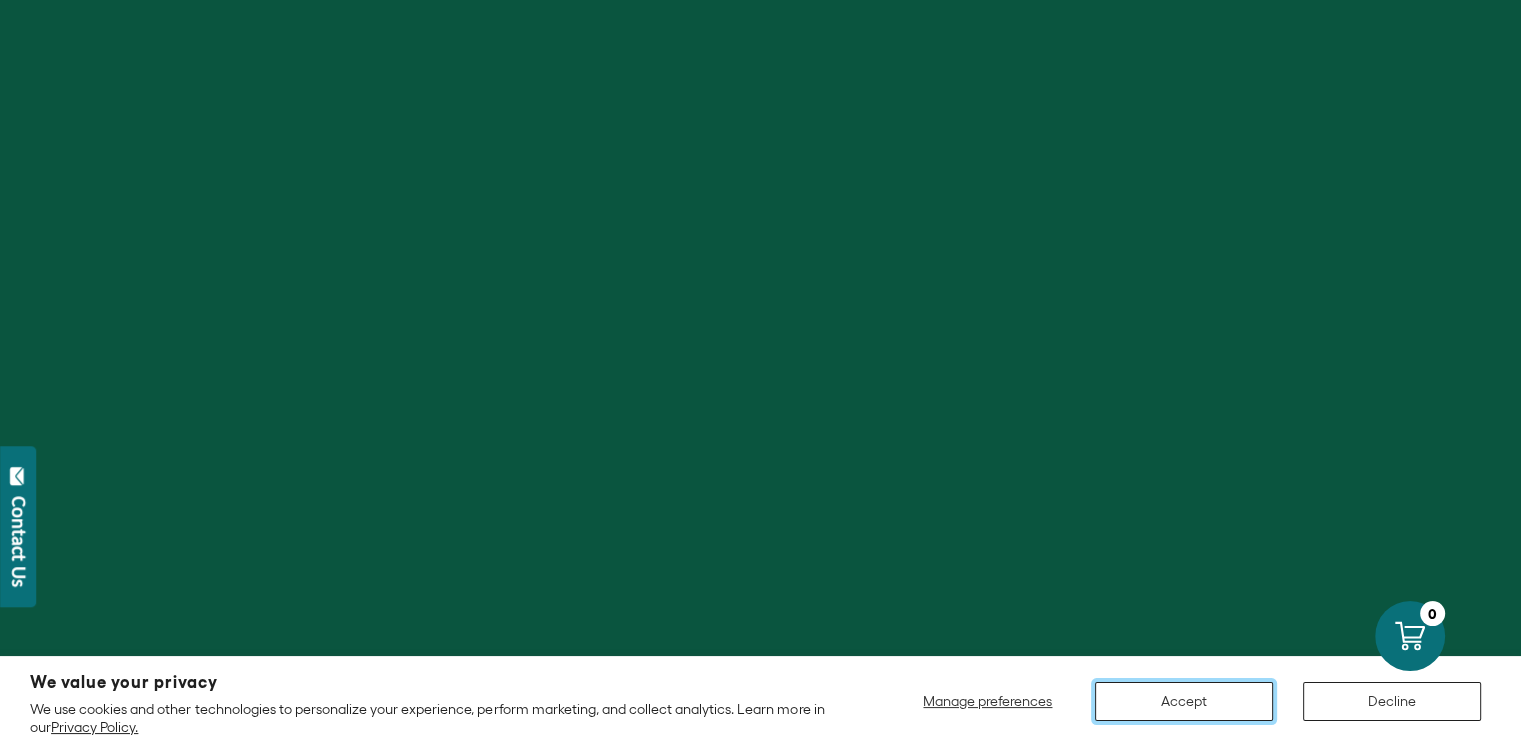 click on "Accept" at bounding box center (1184, 701) 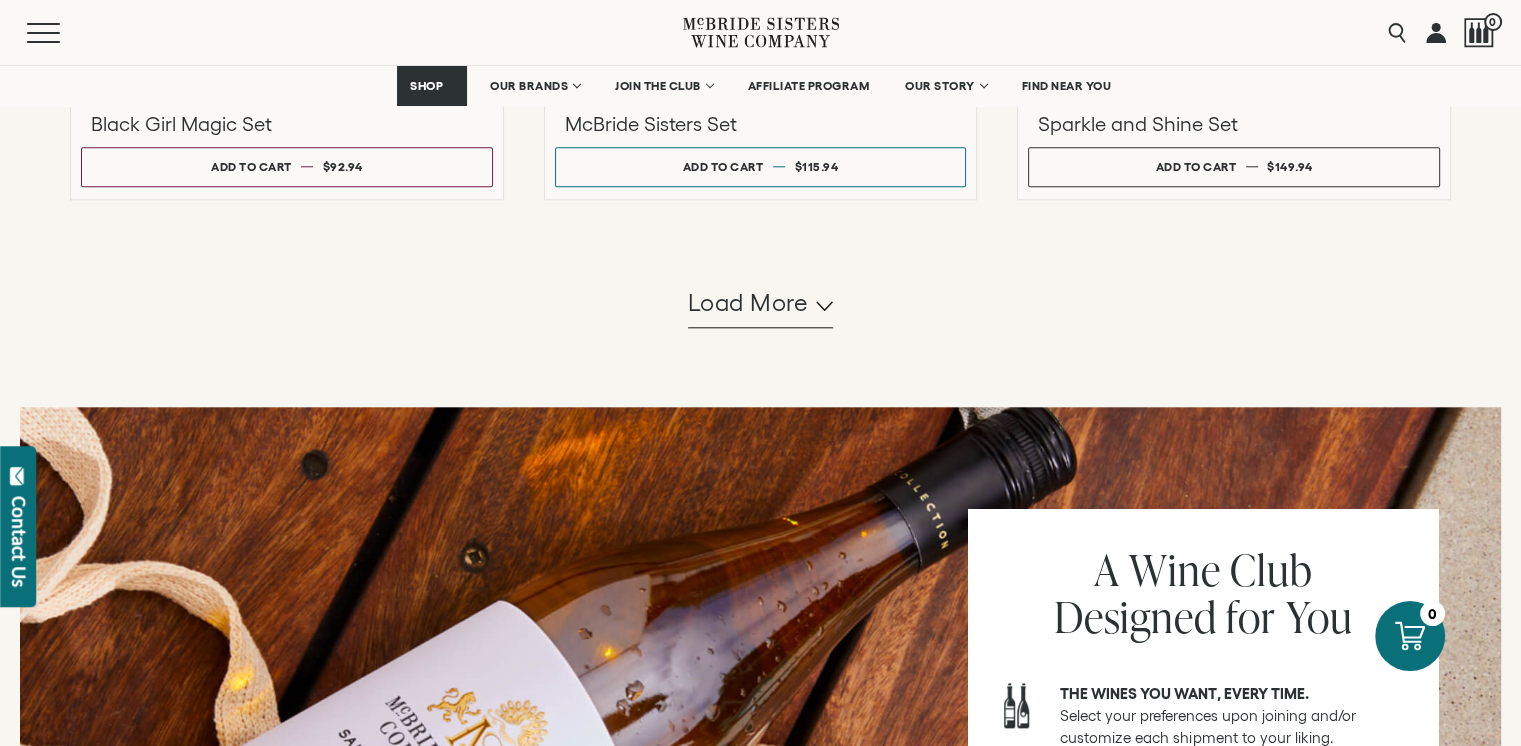 scroll, scrollTop: 1900, scrollLeft: 0, axis: vertical 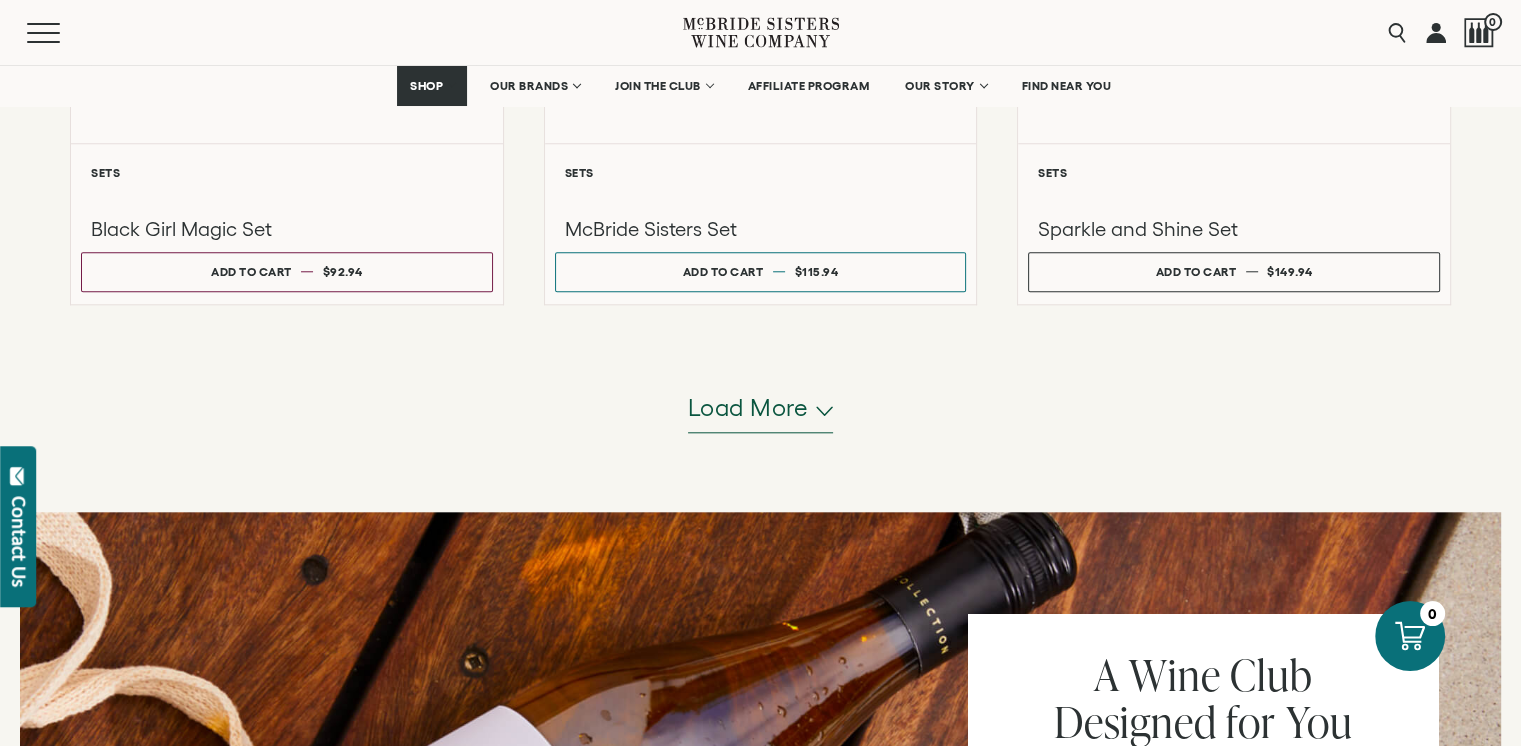 click on "Load more" at bounding box center [748, 408] 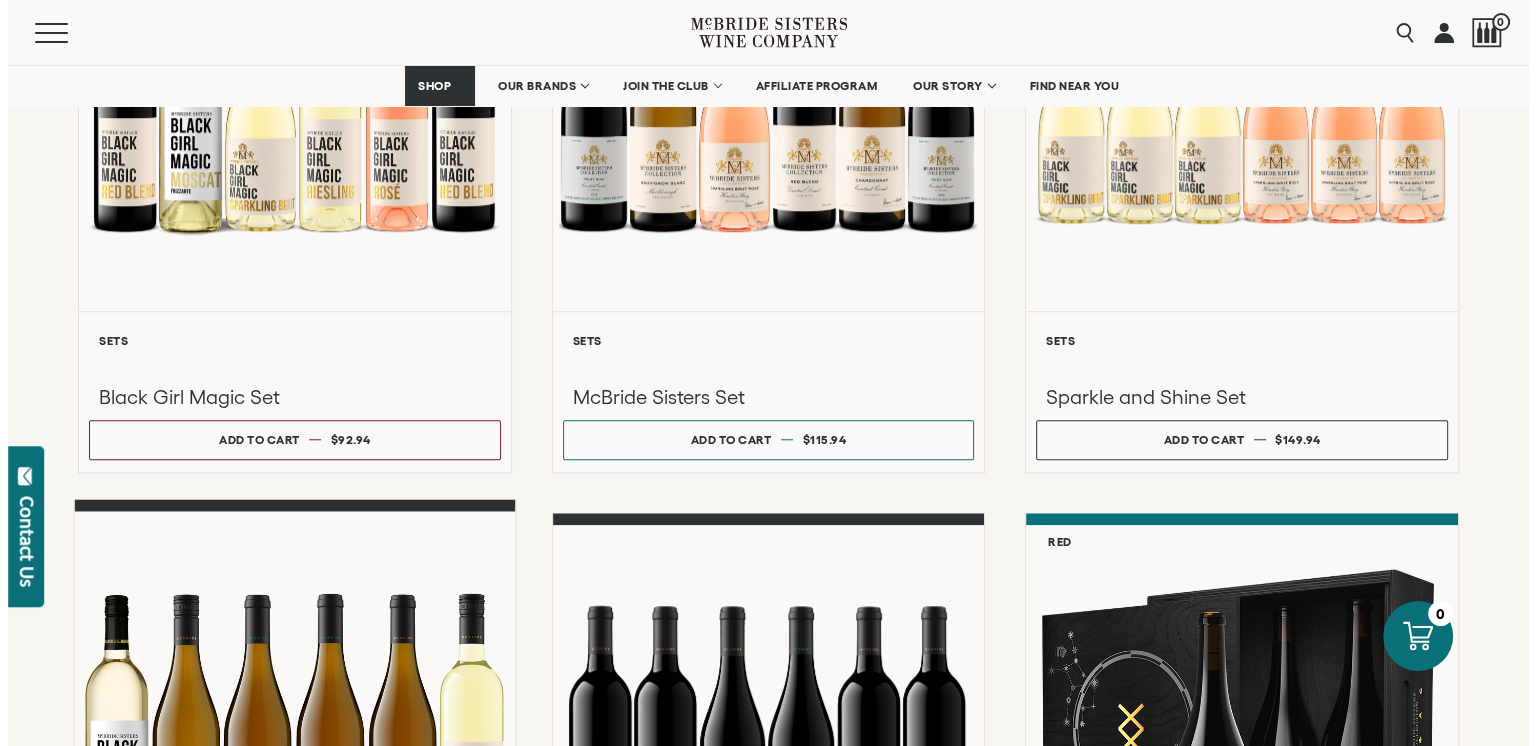 scroll, scrollTop: 1600, scrollLeft: 0, axis: vertical 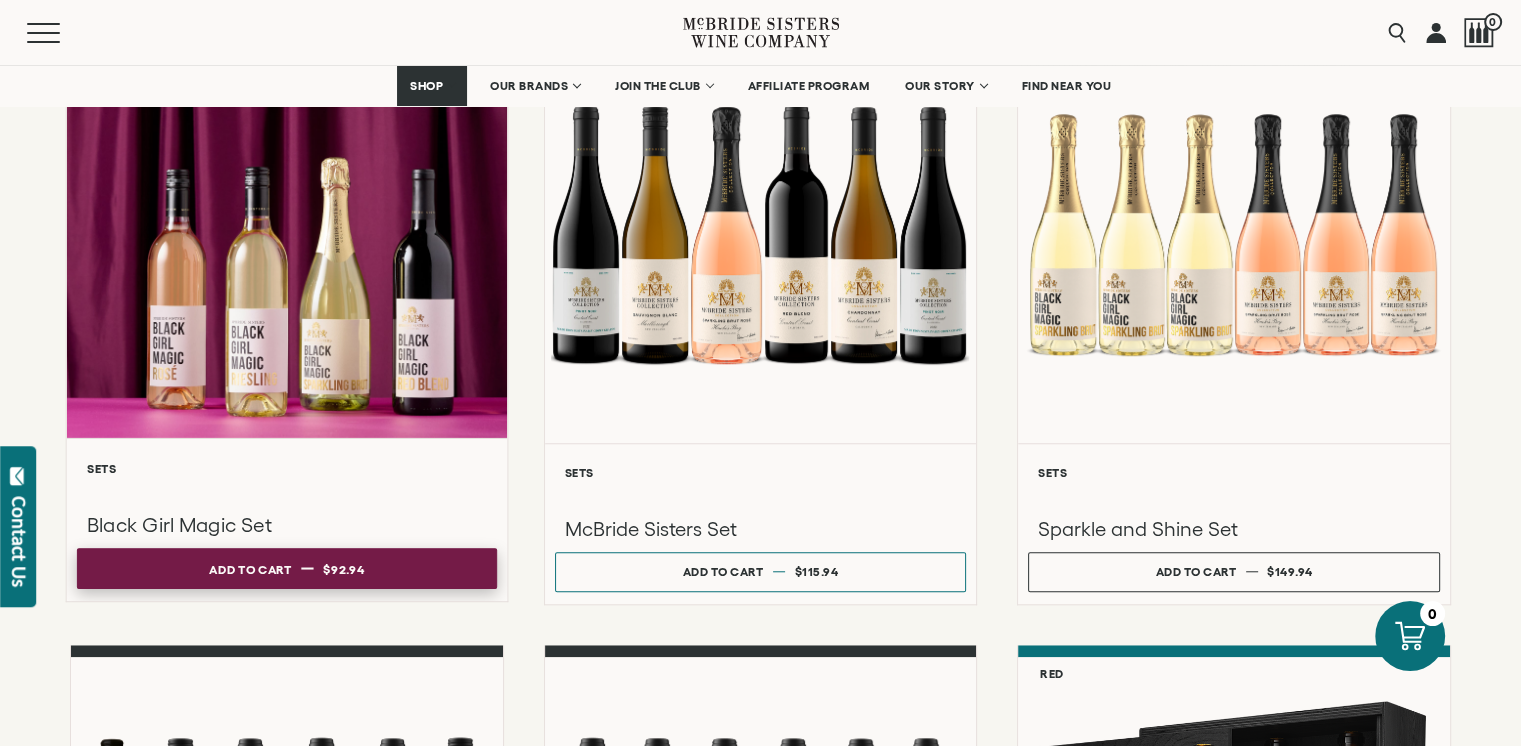 click on "Add to cart" at bounding box center (250, 569) 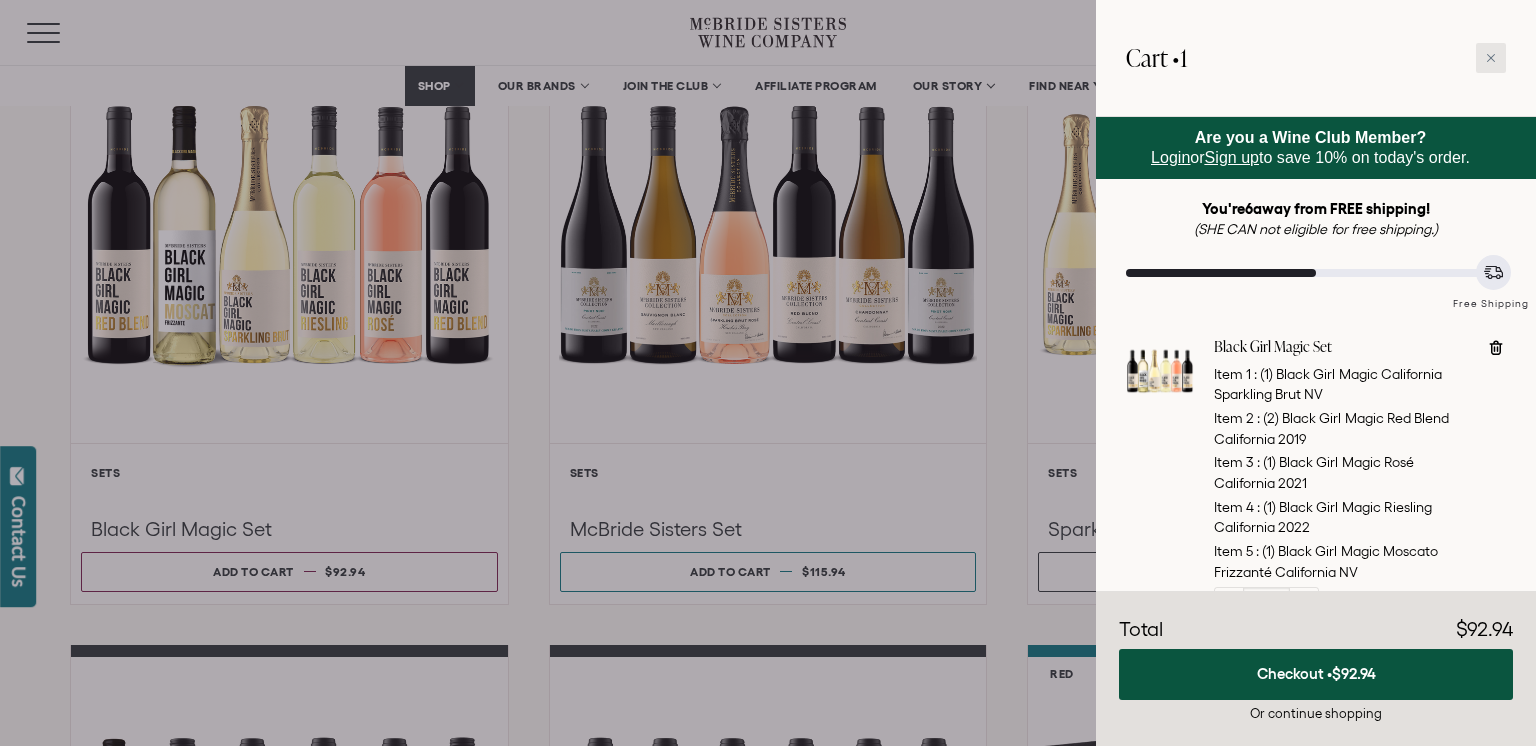 click at bounding box center [1491, 58] 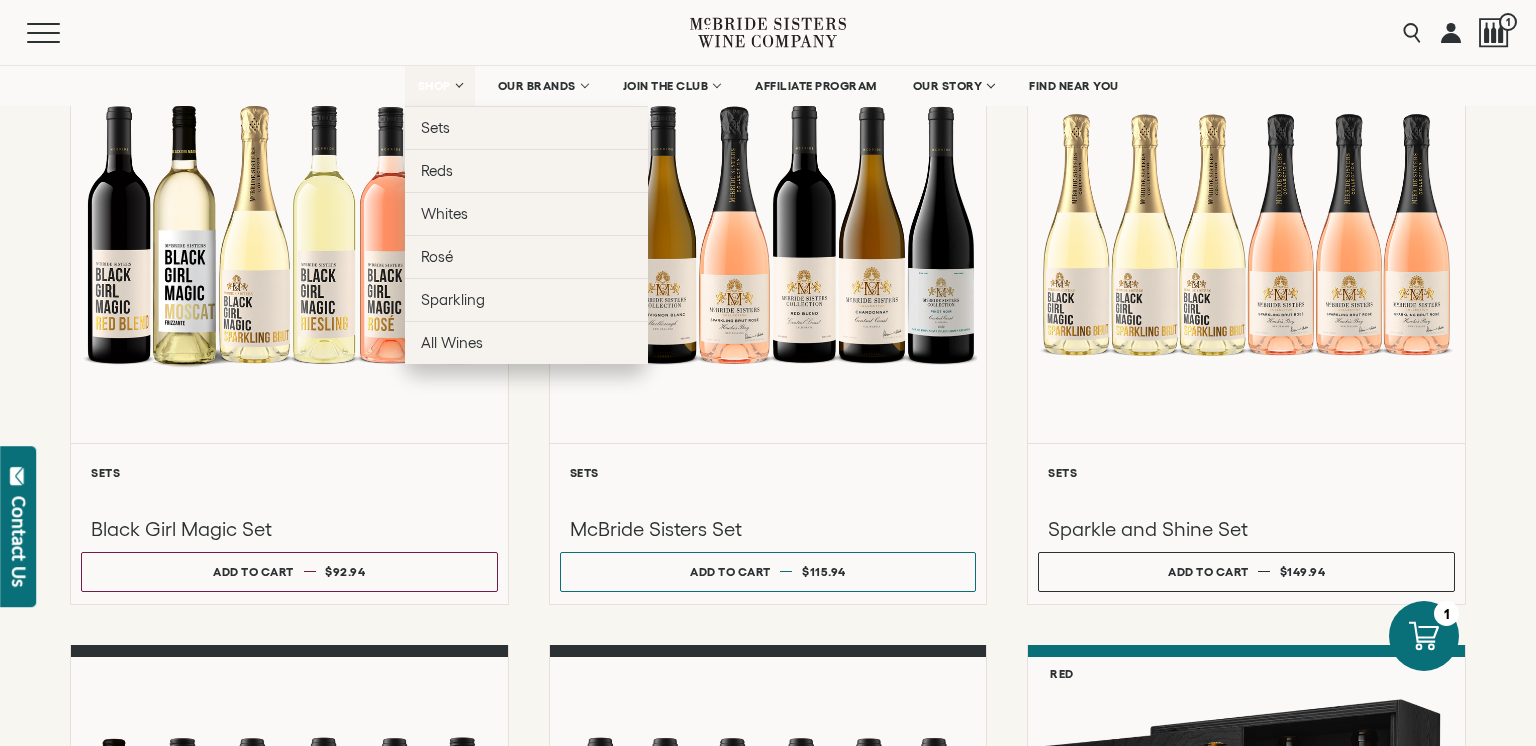 click on "SHOP" at bounding box center (440, 86) 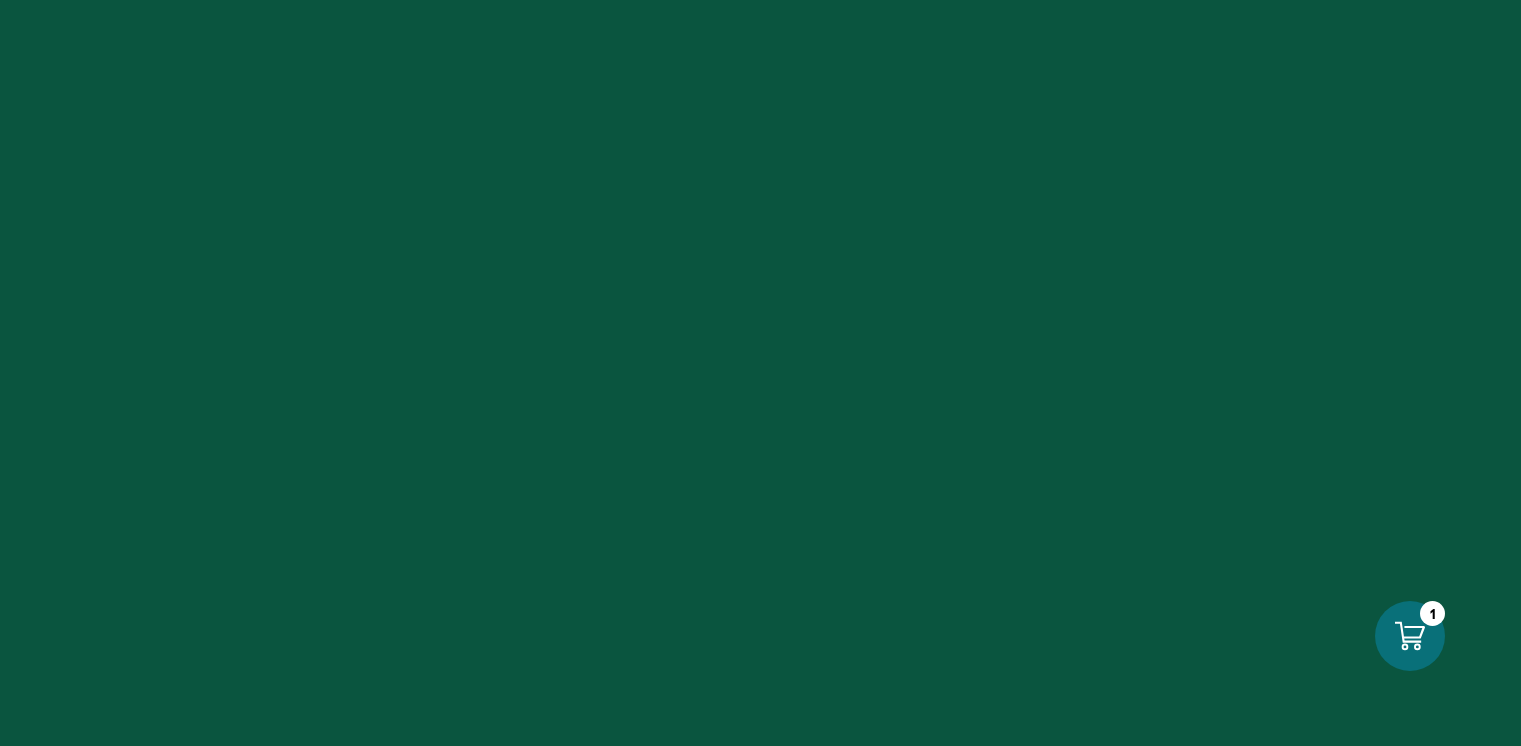 scroll, scrollTop: 0, scrollLeft: 0, axis: both 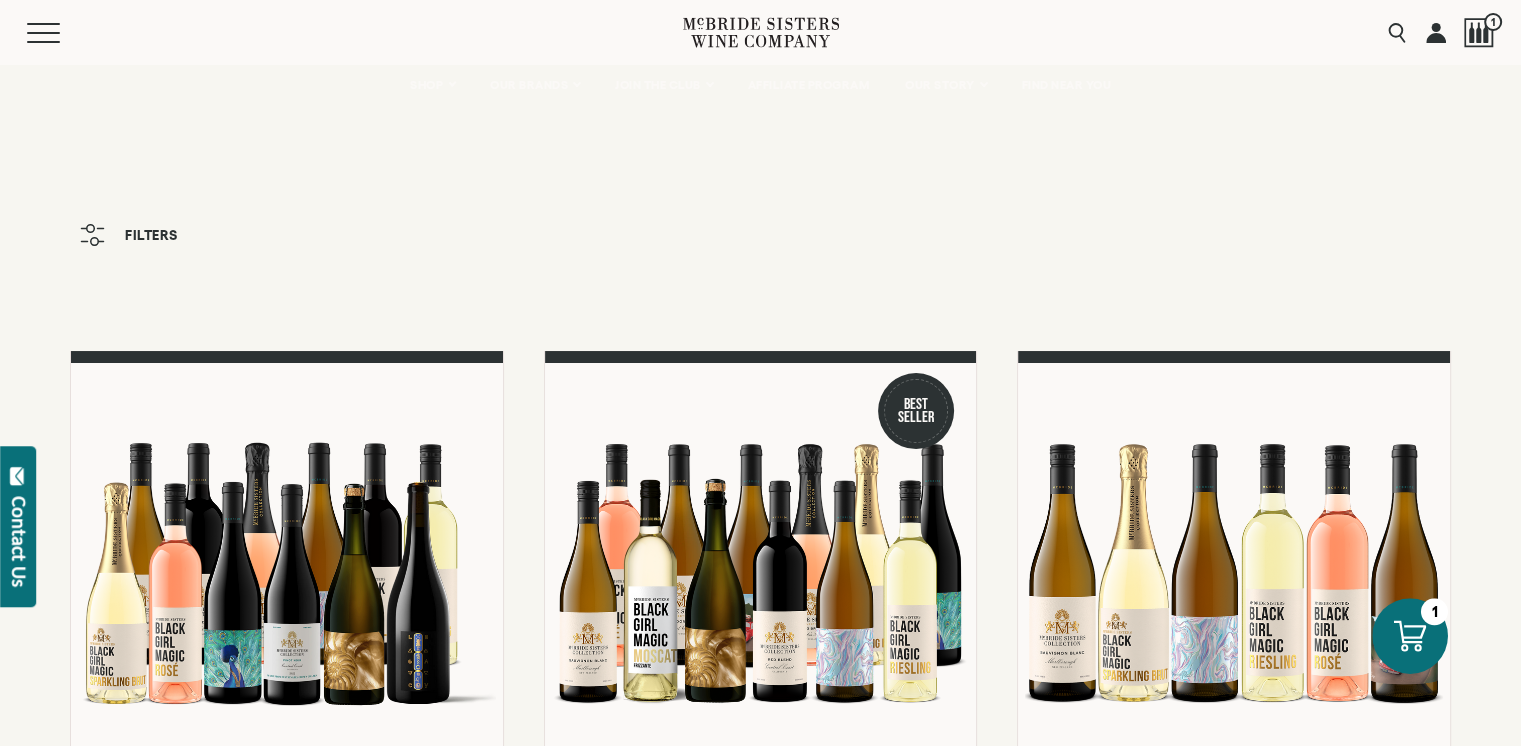 click at bounding box center (1410, 636) 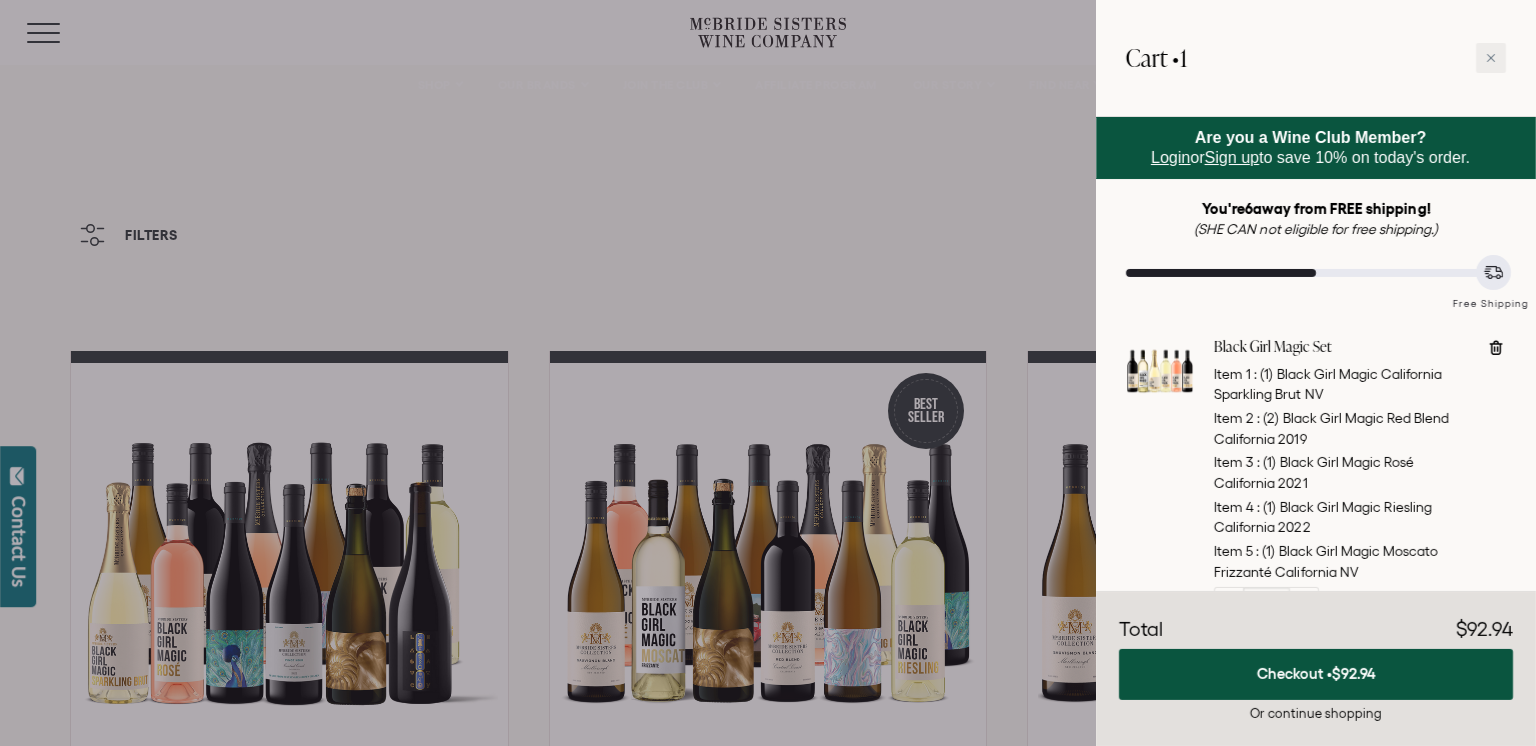 click at bounding box center [1496, 348] 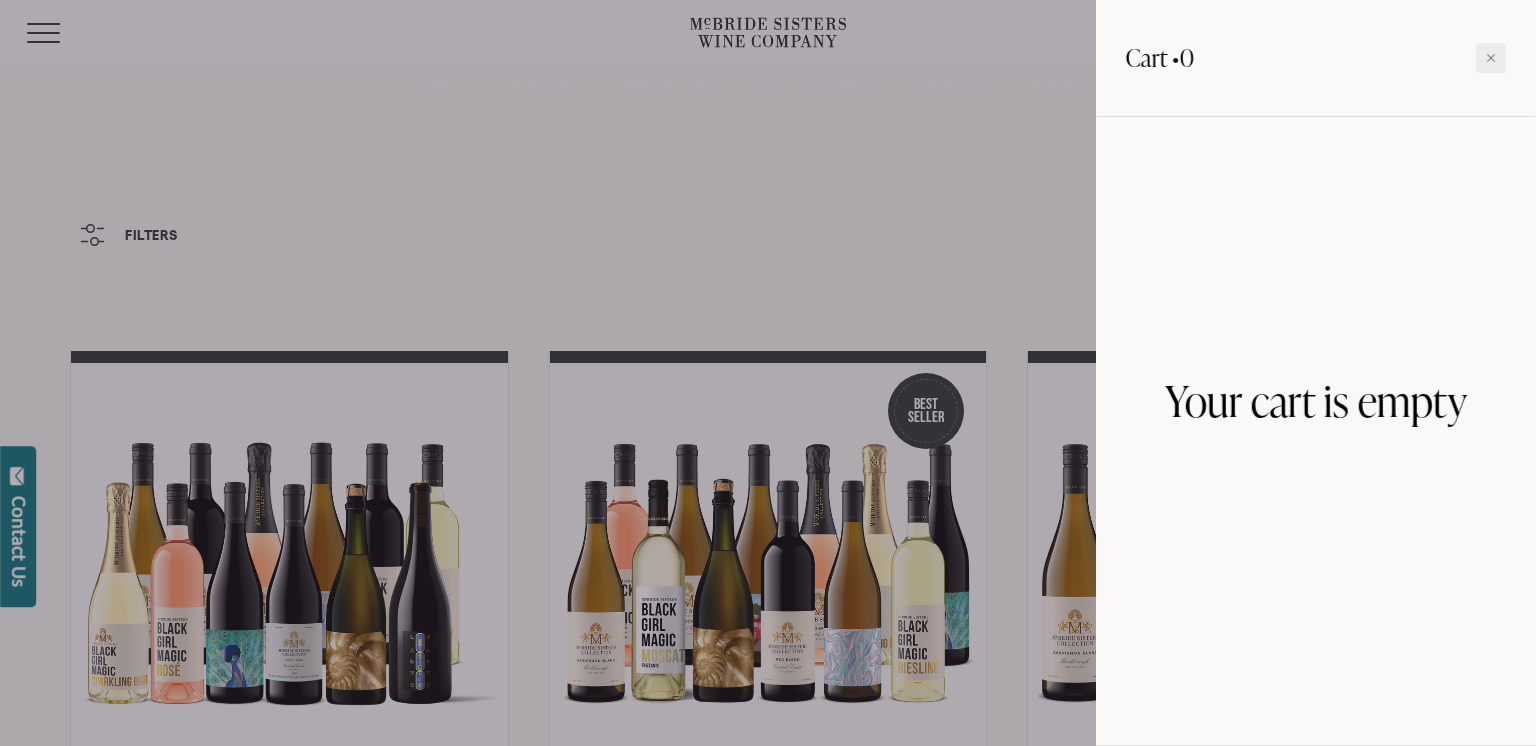 click at bounding box center (768, 373) 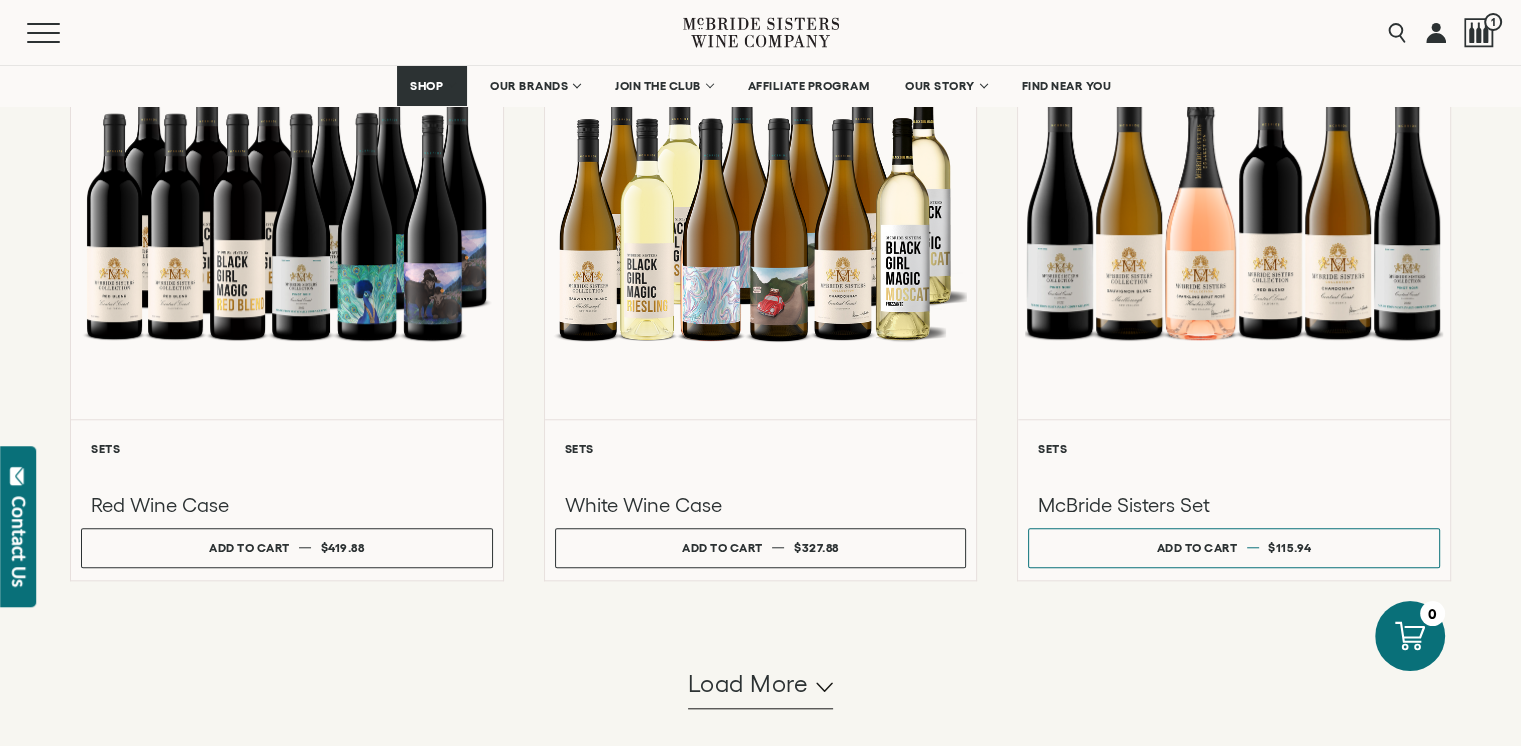 scroll, scrollTop: 1700, scrollLeft: 0, axis: vertical 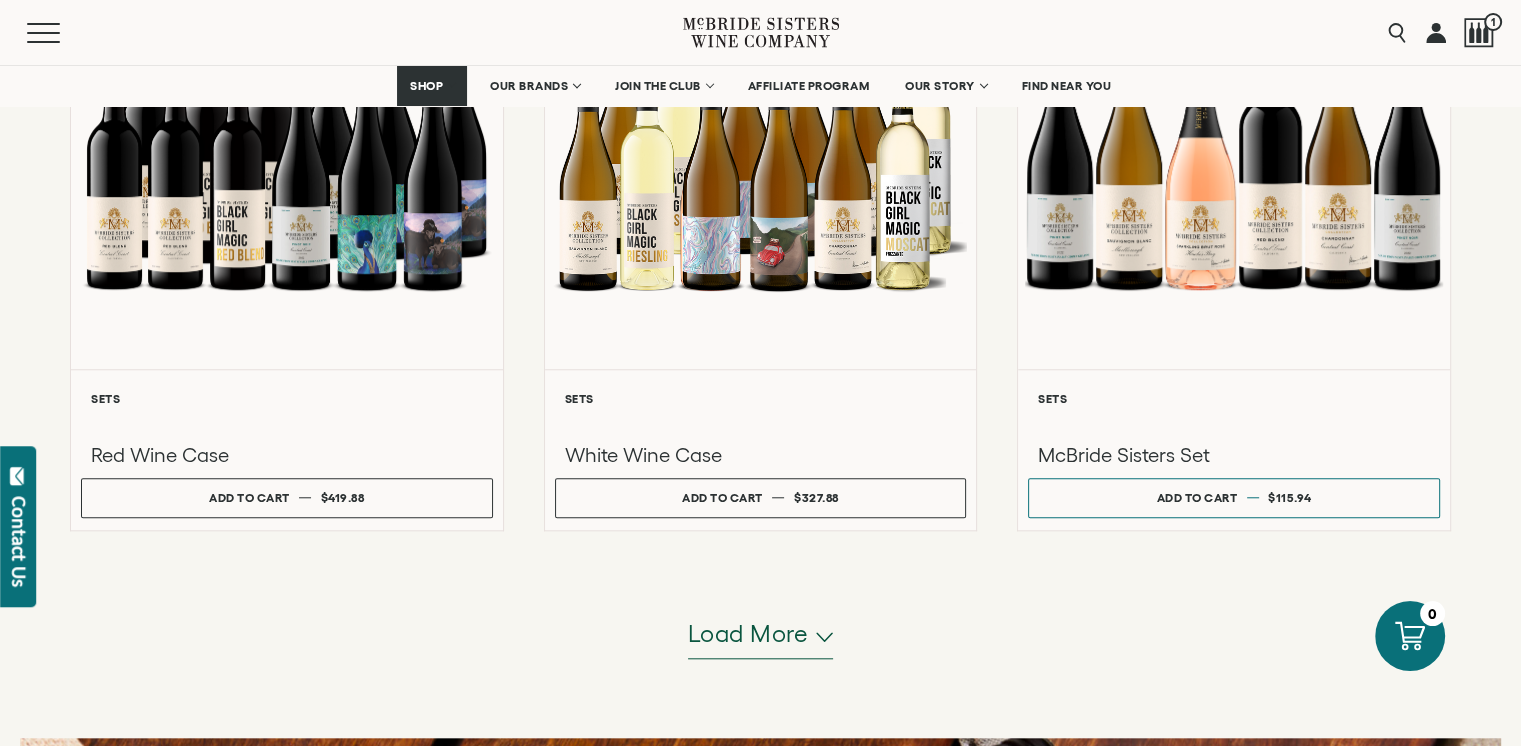 click on "Load more" at bounding box center (748, 634) 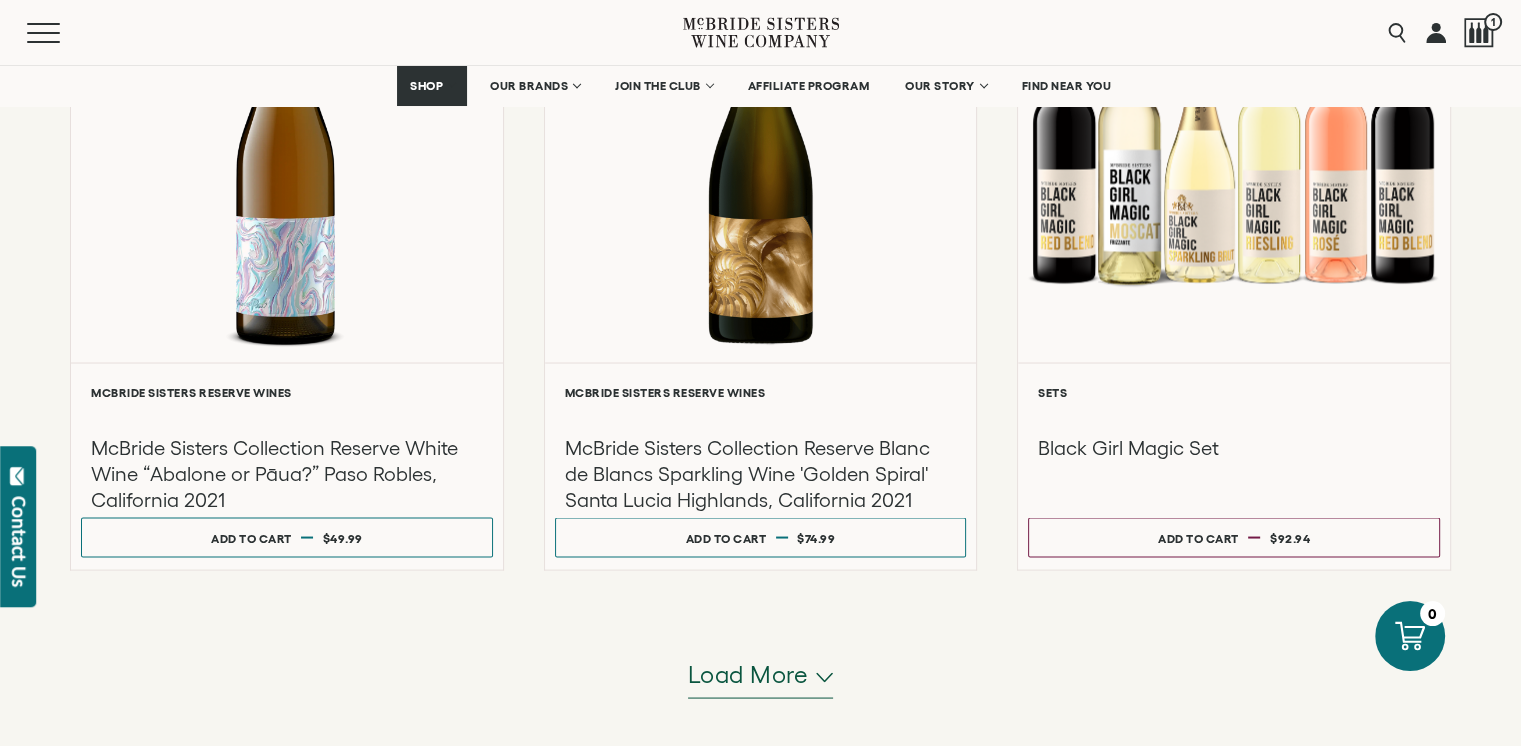 scroll, scrollTop: 3809, scrollLeft: 0, axis: vertical 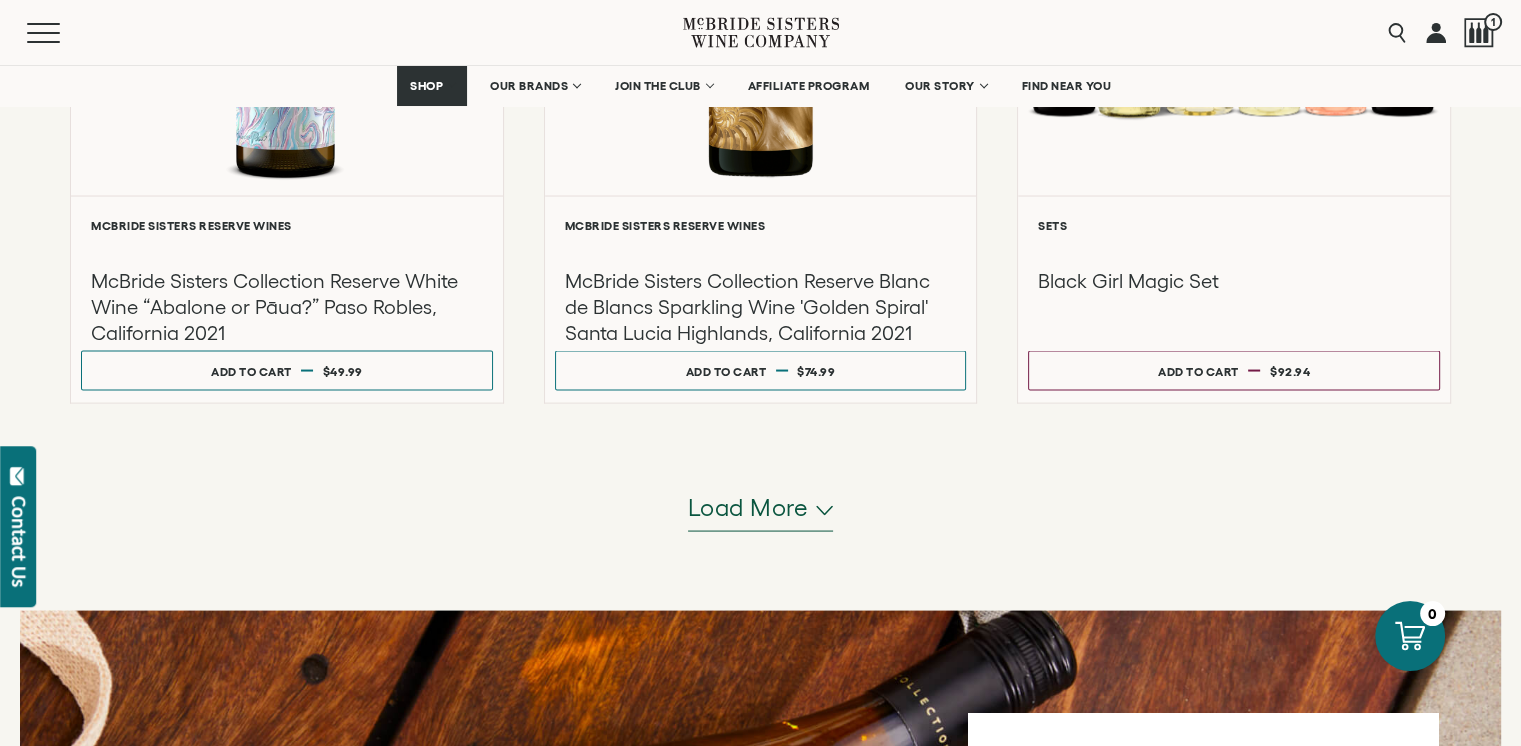 click on "Load more" at bounding box center (748, 508) 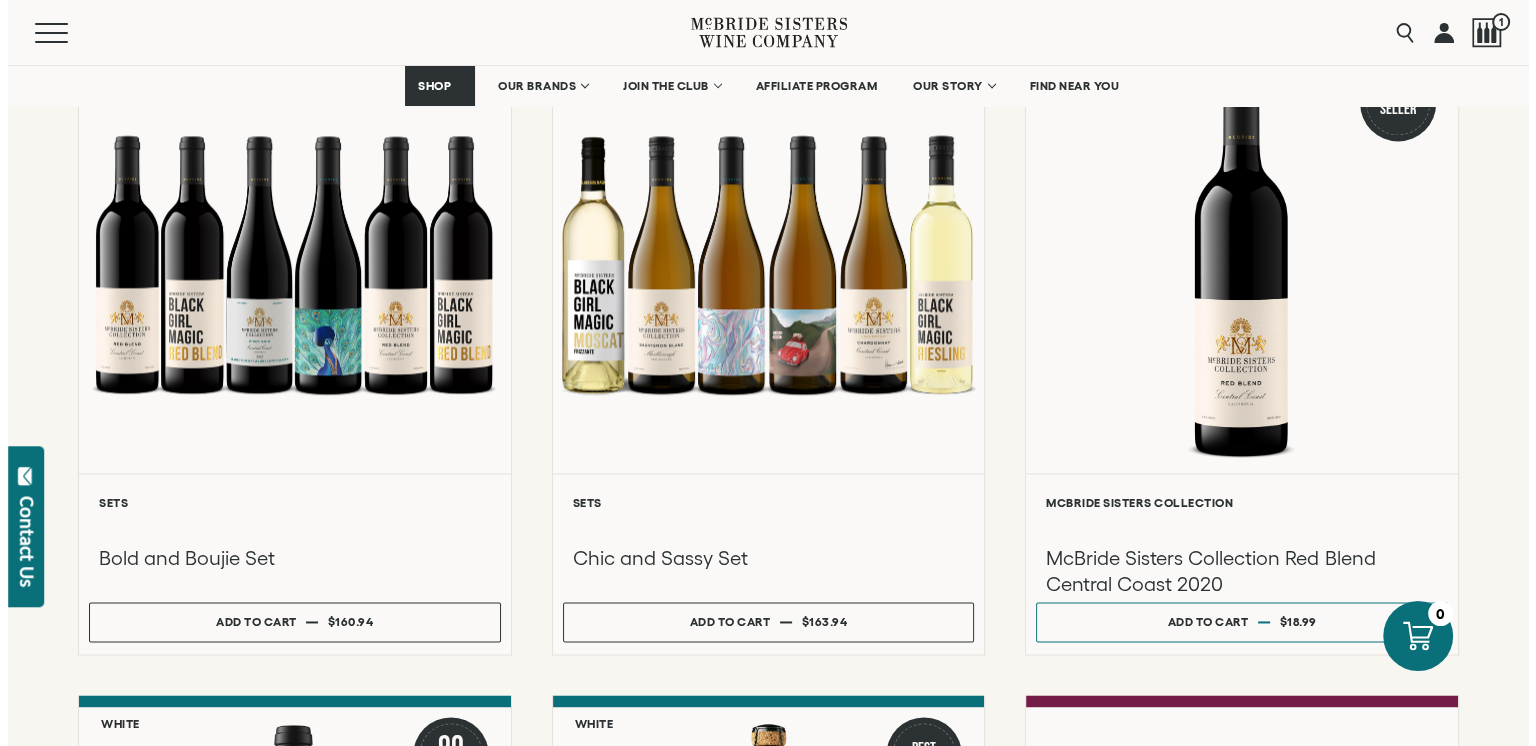 scroll, scrollTop: 2800, scrollLeft: 0, axis: vertical 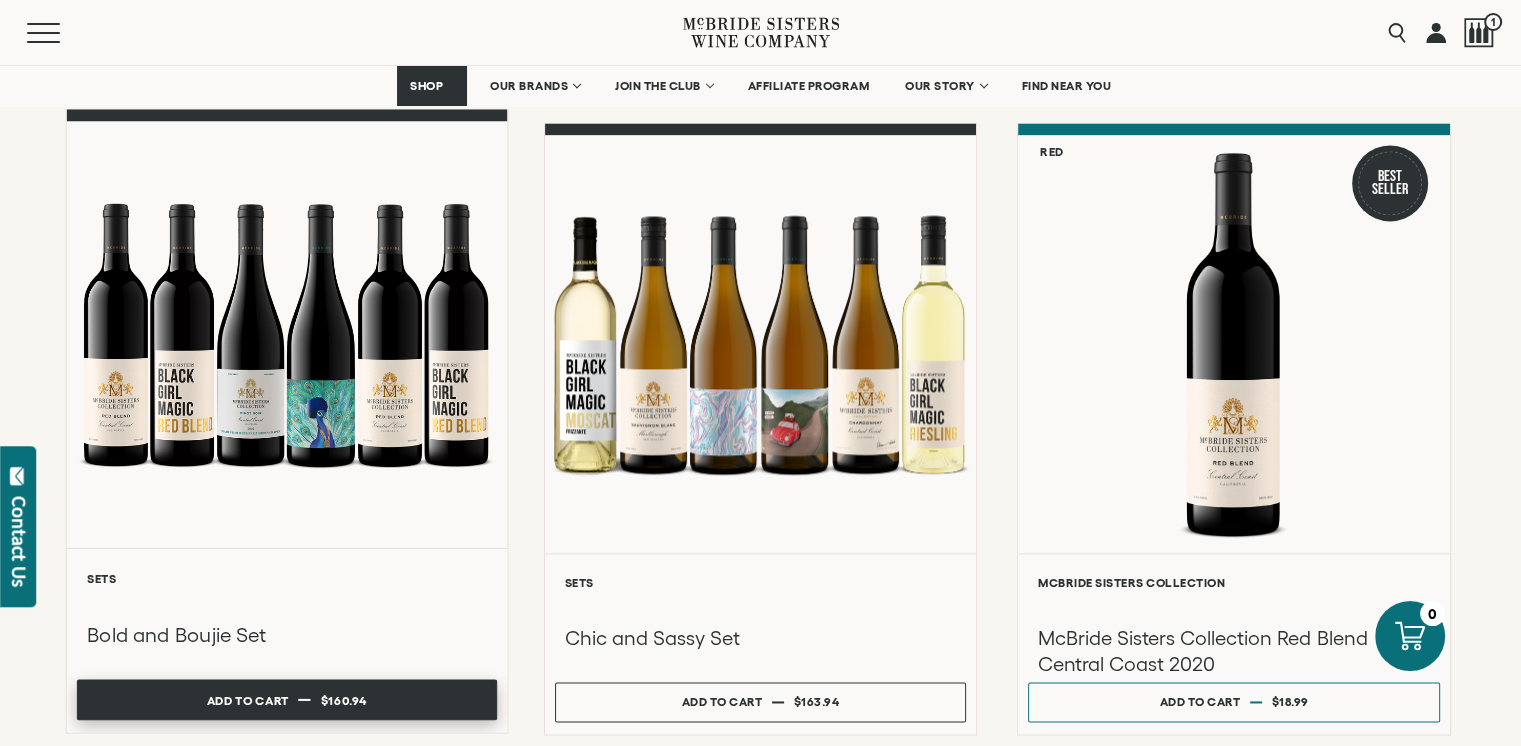 click on "Add to cart
Regular price
$160.94
Regular price
Sale price
$160.94
Unit price
/
per" at bounding box center (287, 699) 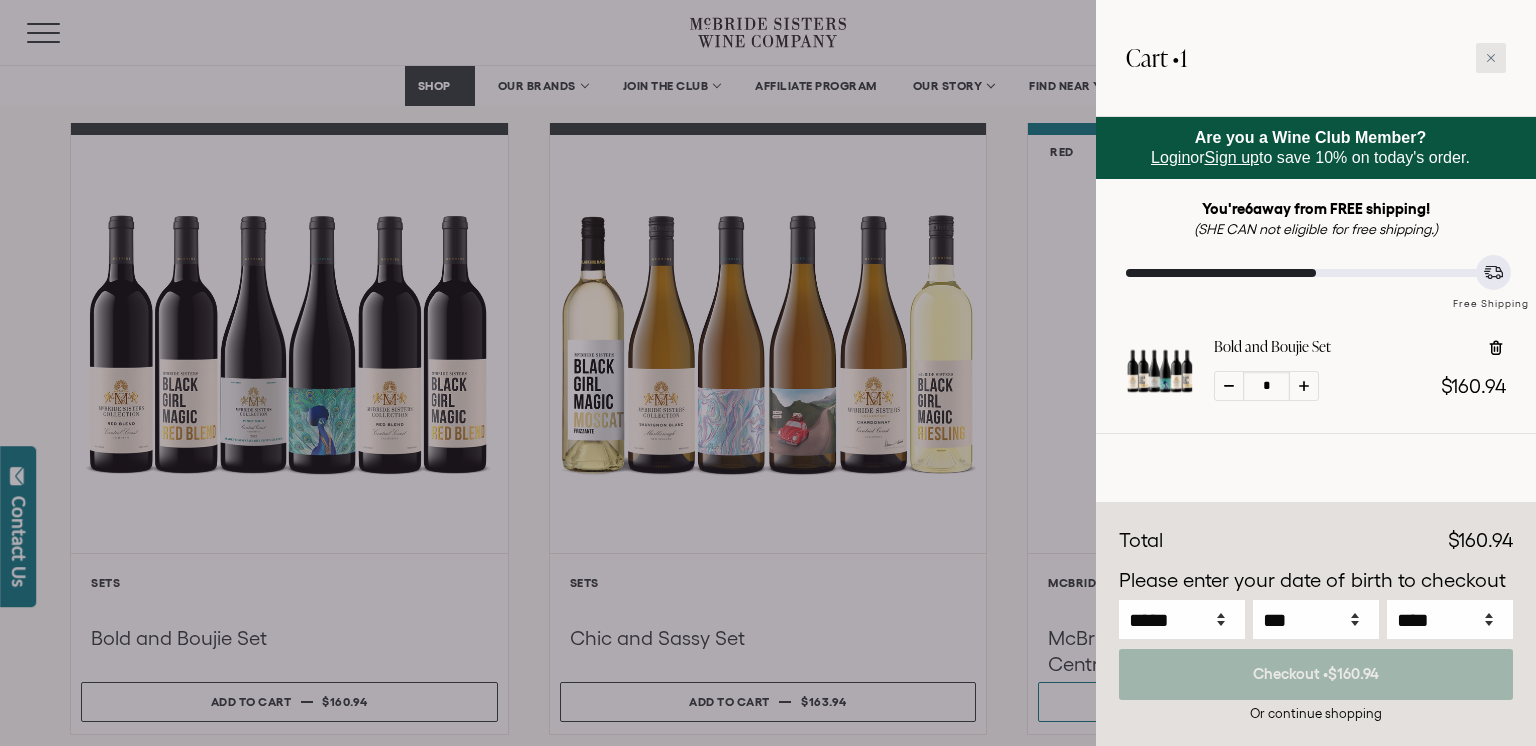 click at bounding box center [1491, 58] 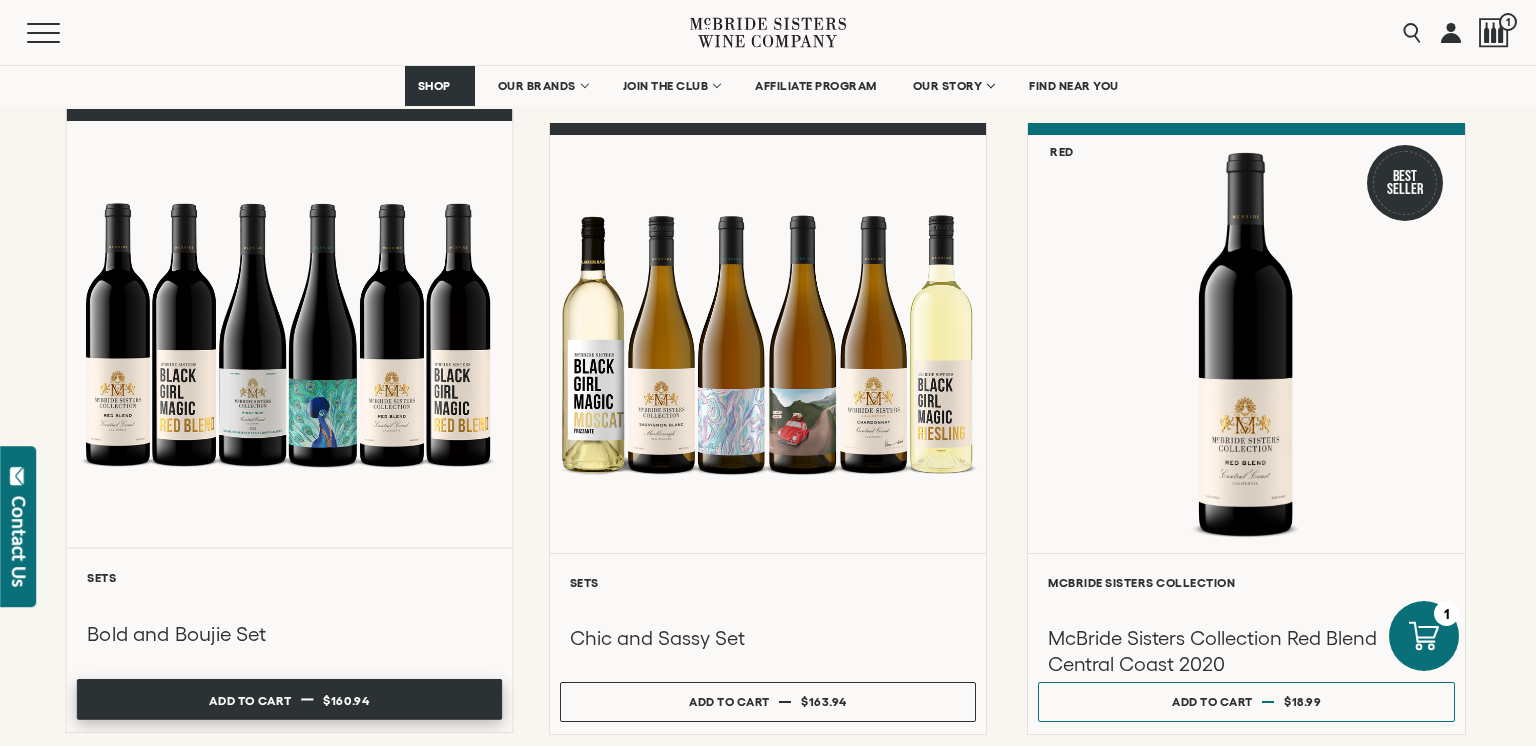 click on "Add to cart
Regular price
$160.94
Regular price
Sale price
$160.94
Unit price
/
per" at bounding box center (289, 699) 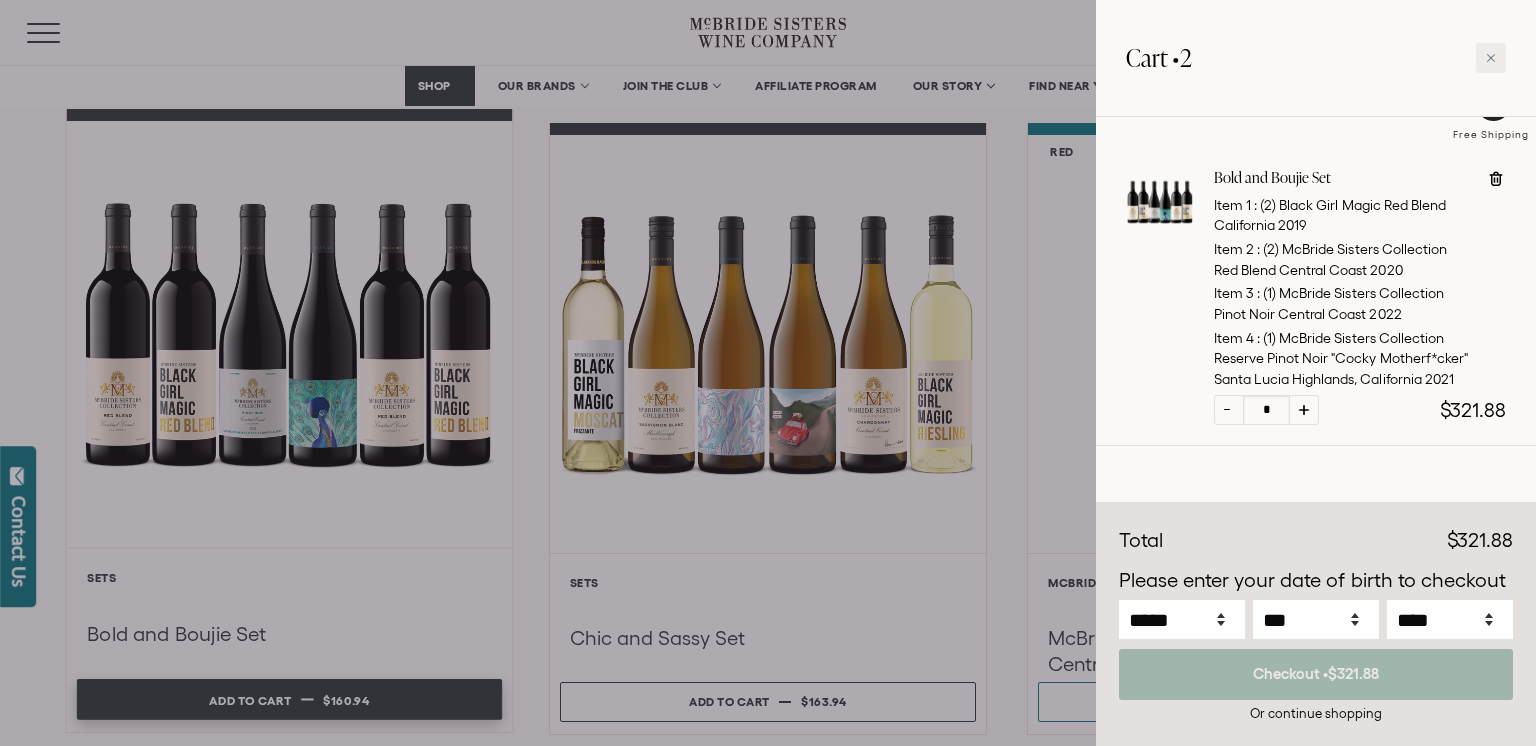 scroll, scrollTop: 151, scrollLeft: 0, axis: vertical 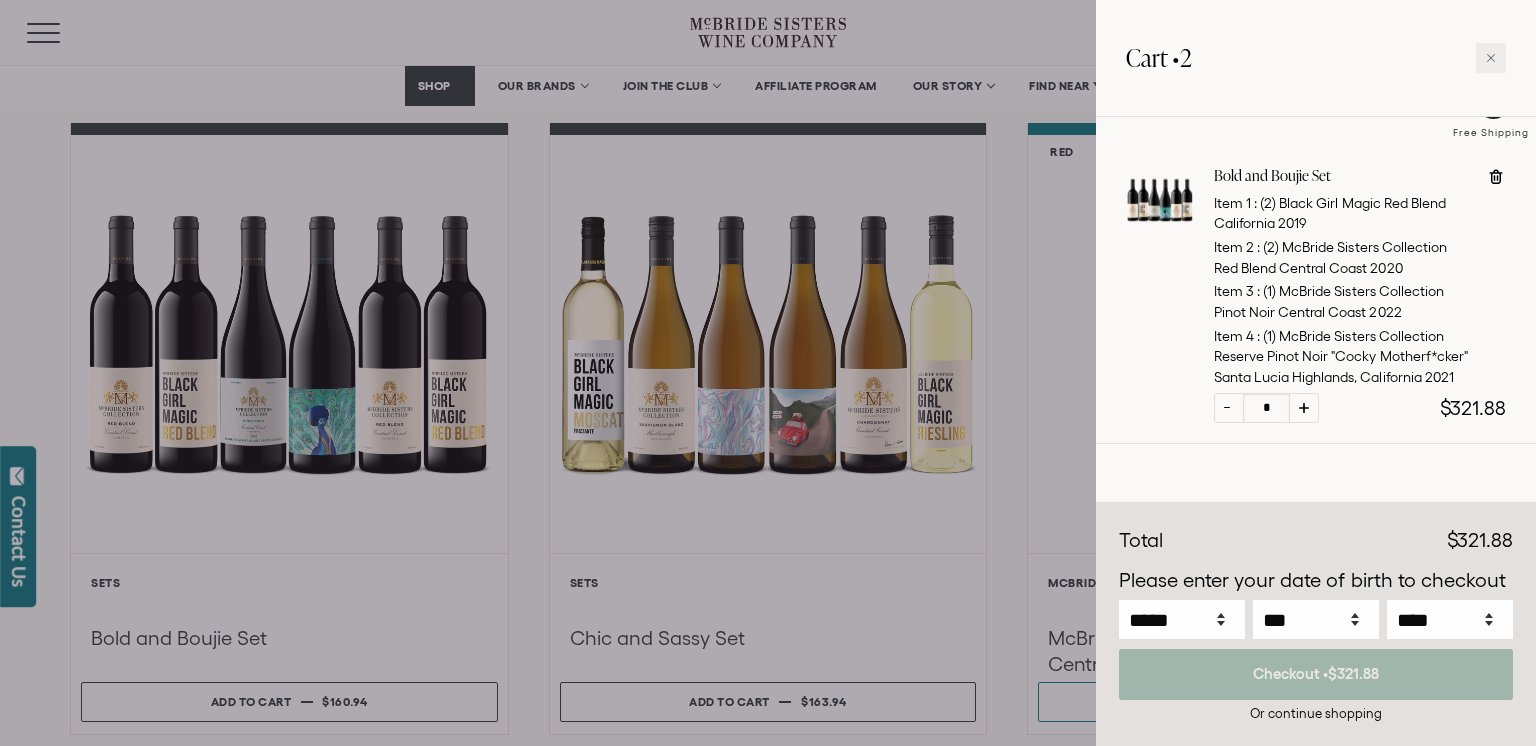 click at bounding box center (1229, 408) 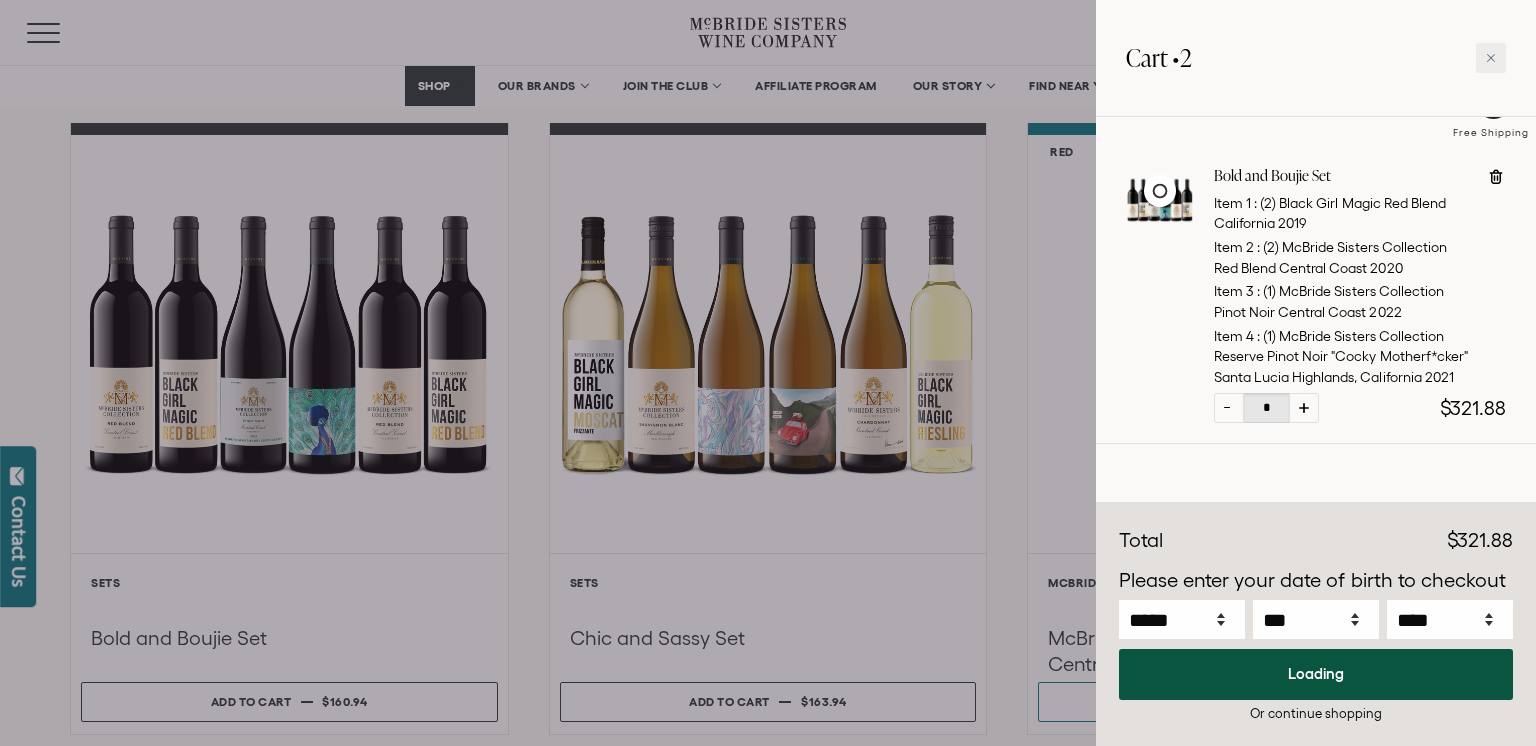 scroll, scrollTop: 171, scrollLeft: 0, axis: vertical 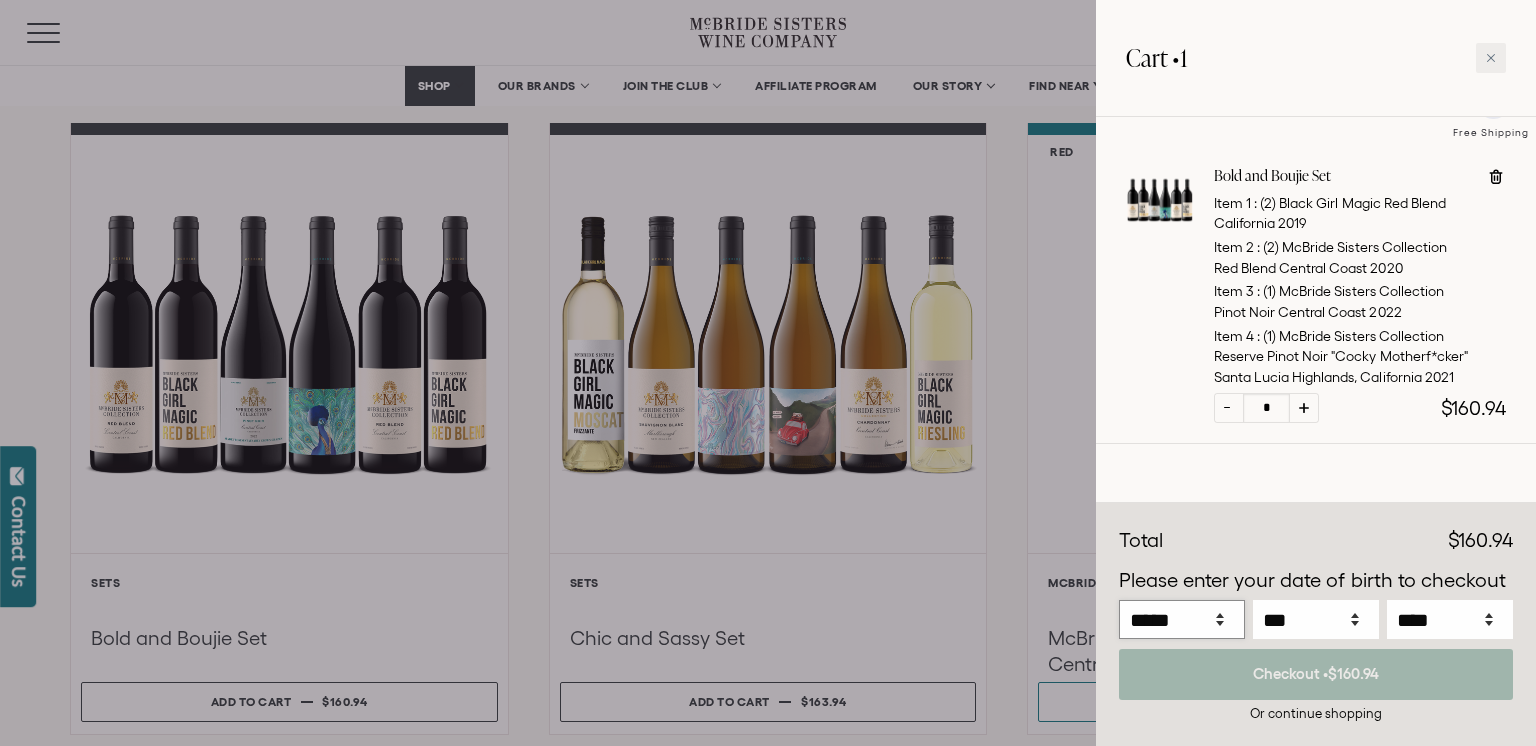 click on "*****
***
***
***
***
***
***
***
***
***
***
***
***" at bounding box center (1182, 619) 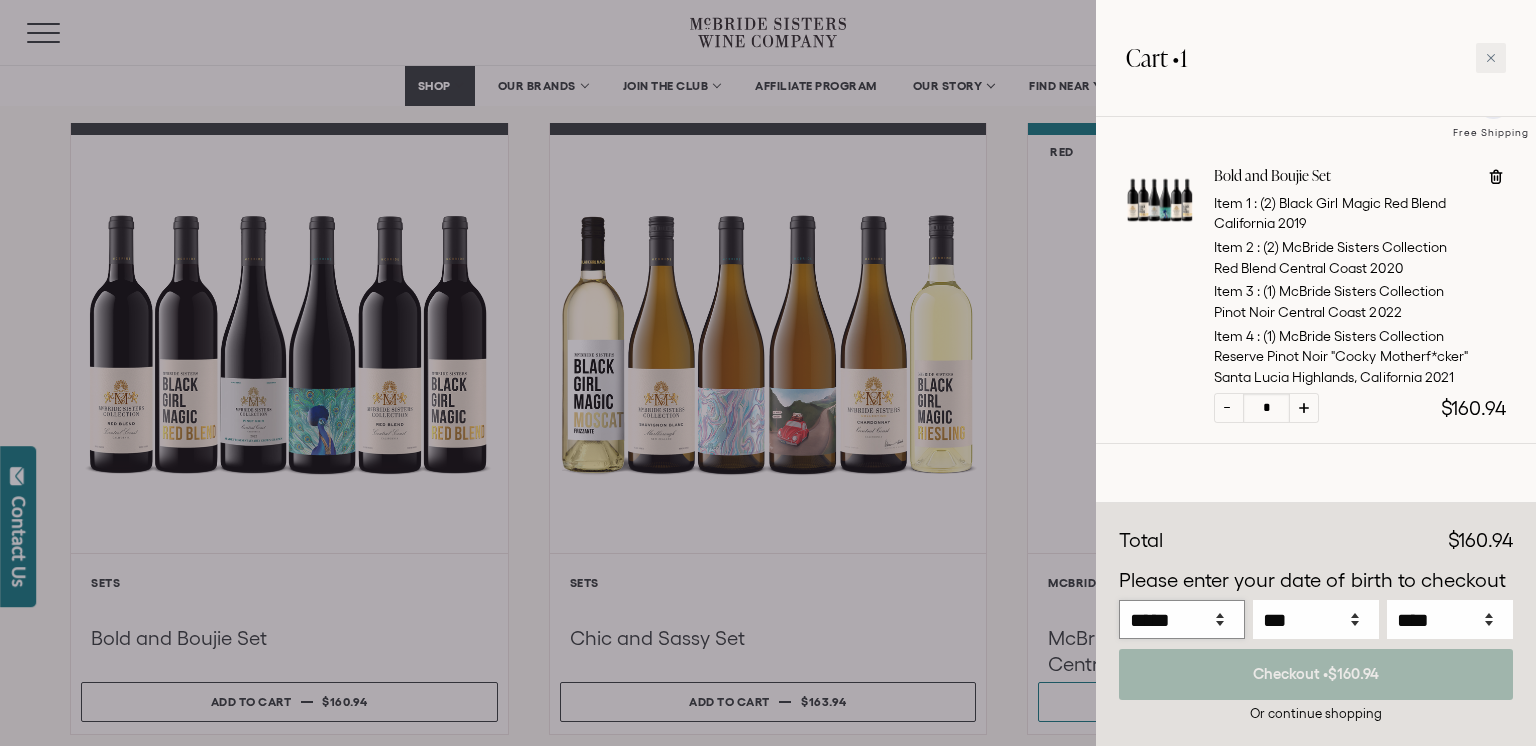 select on "**" 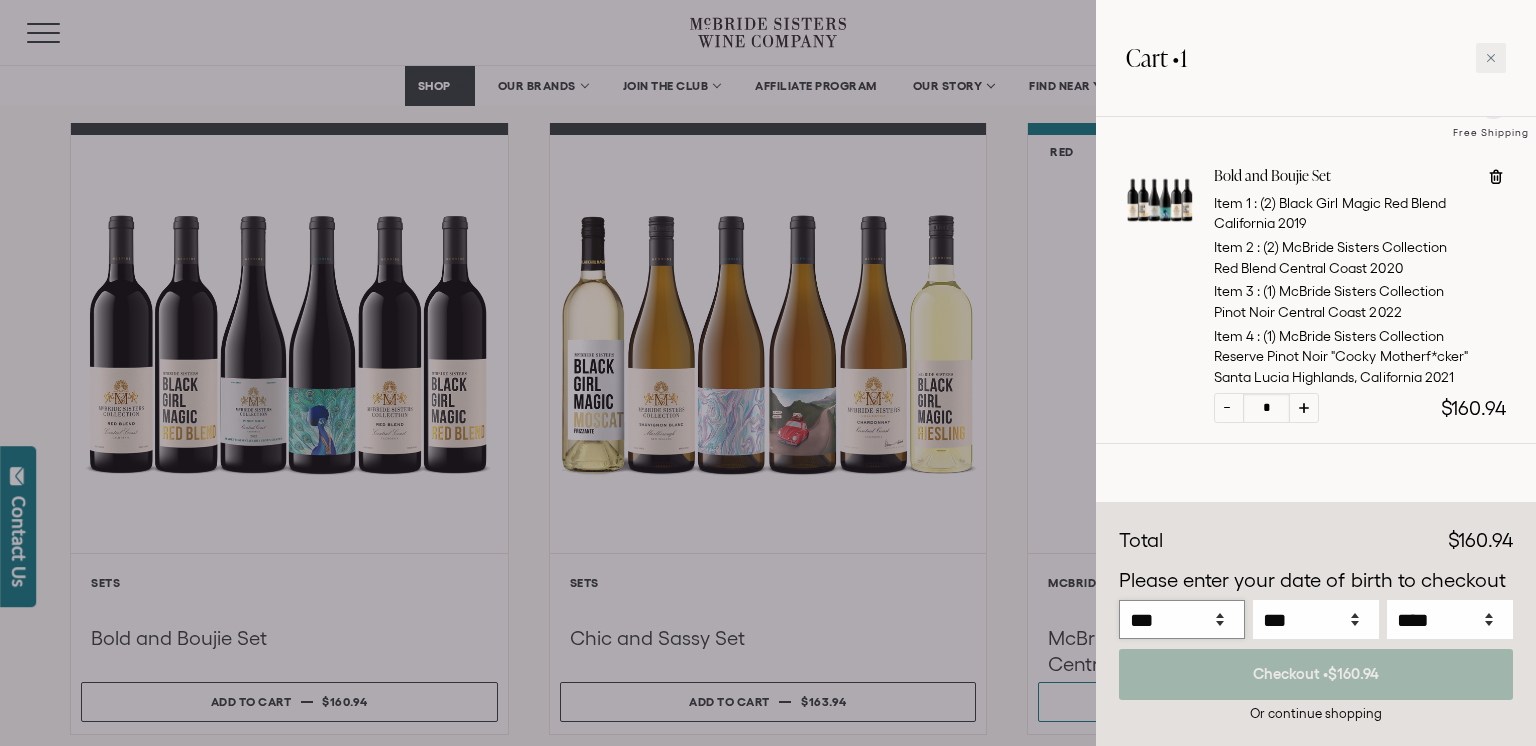 click on "*****
***
***
***
***
***
***
***
***
***
***
***
***" at bounding box center [1182, 619] 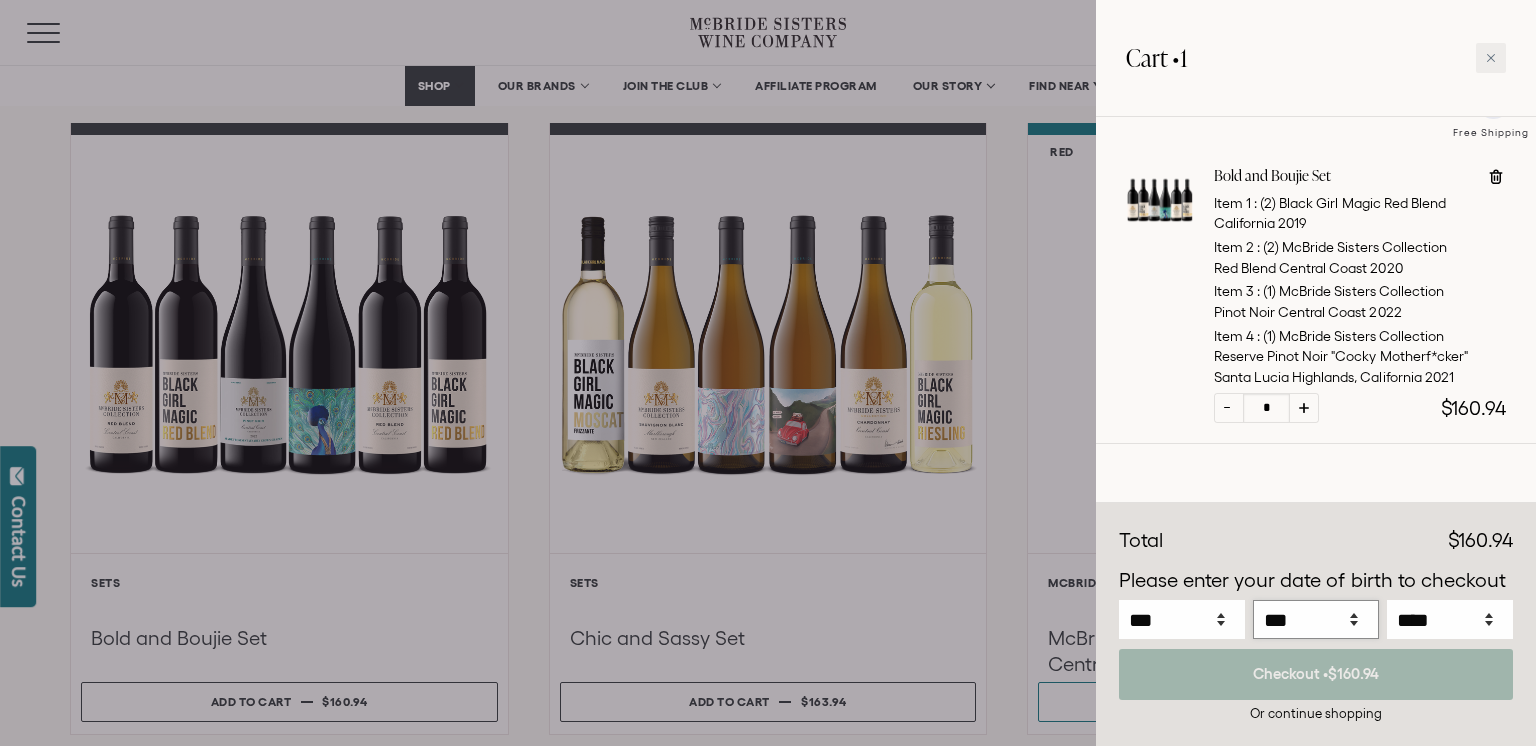click on "***
*
*
*
*
*
*
*
*
*
**
**
**
**
**
**
**
**
**
**
**
**
**
**
**
**
**
**
**
**
**
**" at bounding box center [1316, 619] 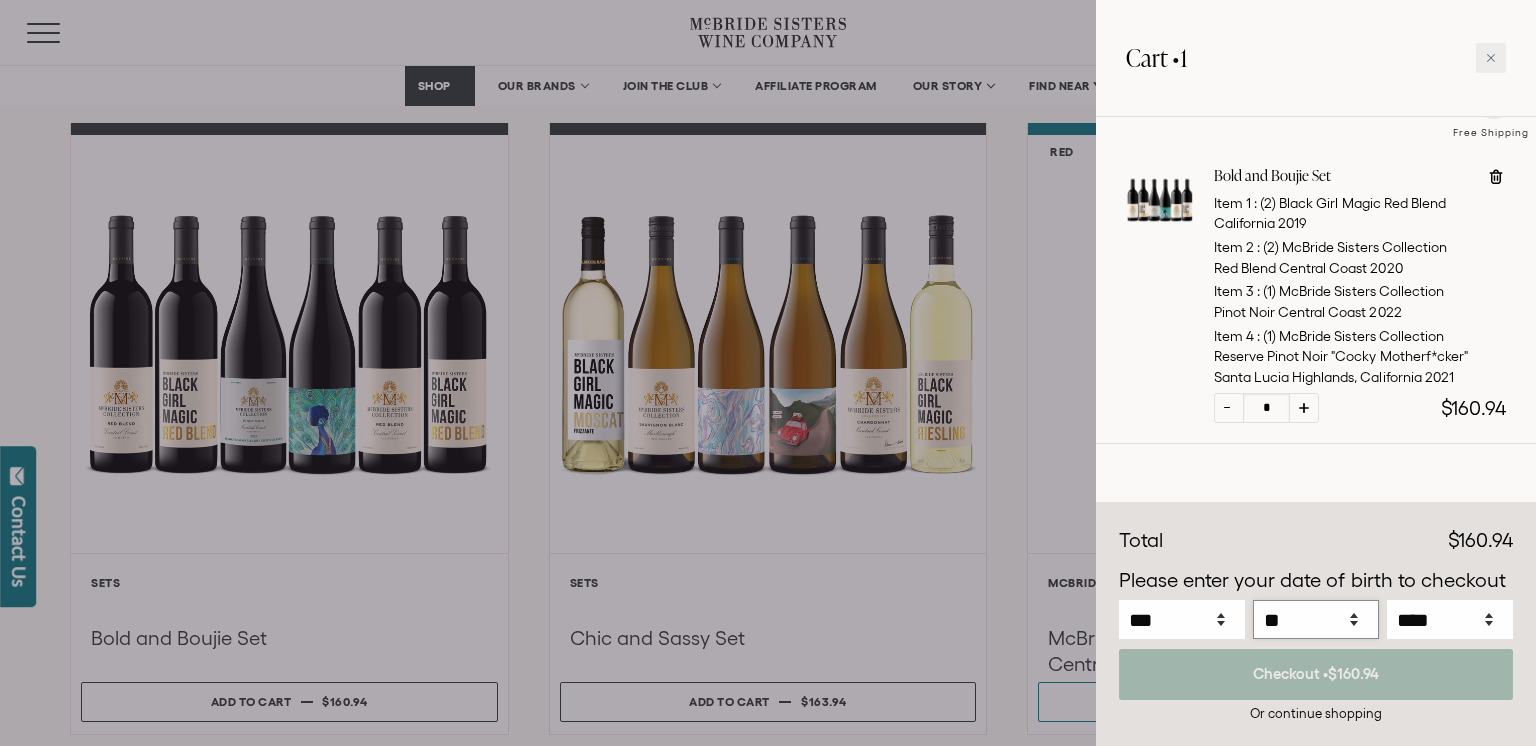 click on "***
*
*
*
*
*
*
*
*
*
**
**
**
**
**
**
**
**
**
**
**
**
**
**
**
**
**
**
**
**
**
**" at bounding box center [1316, 619] 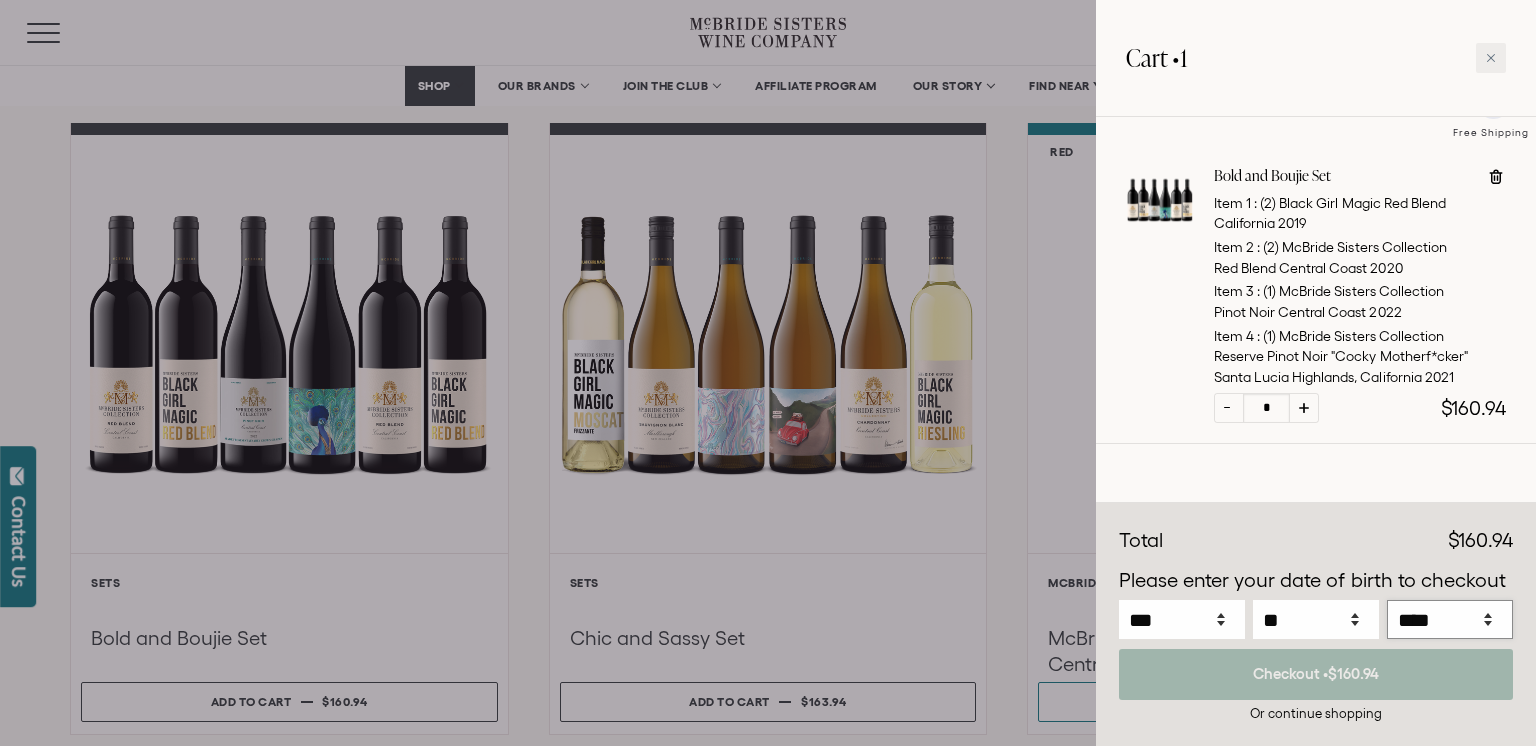 click on "****
****
****
****
****
****
****
****
****
****
****
****
****
****
****
****
****
****
****
****
****
****
****
****
****
****
****
****
****
****
****
****
**** **** **** **** ****" at bounding box center [1450, 619] 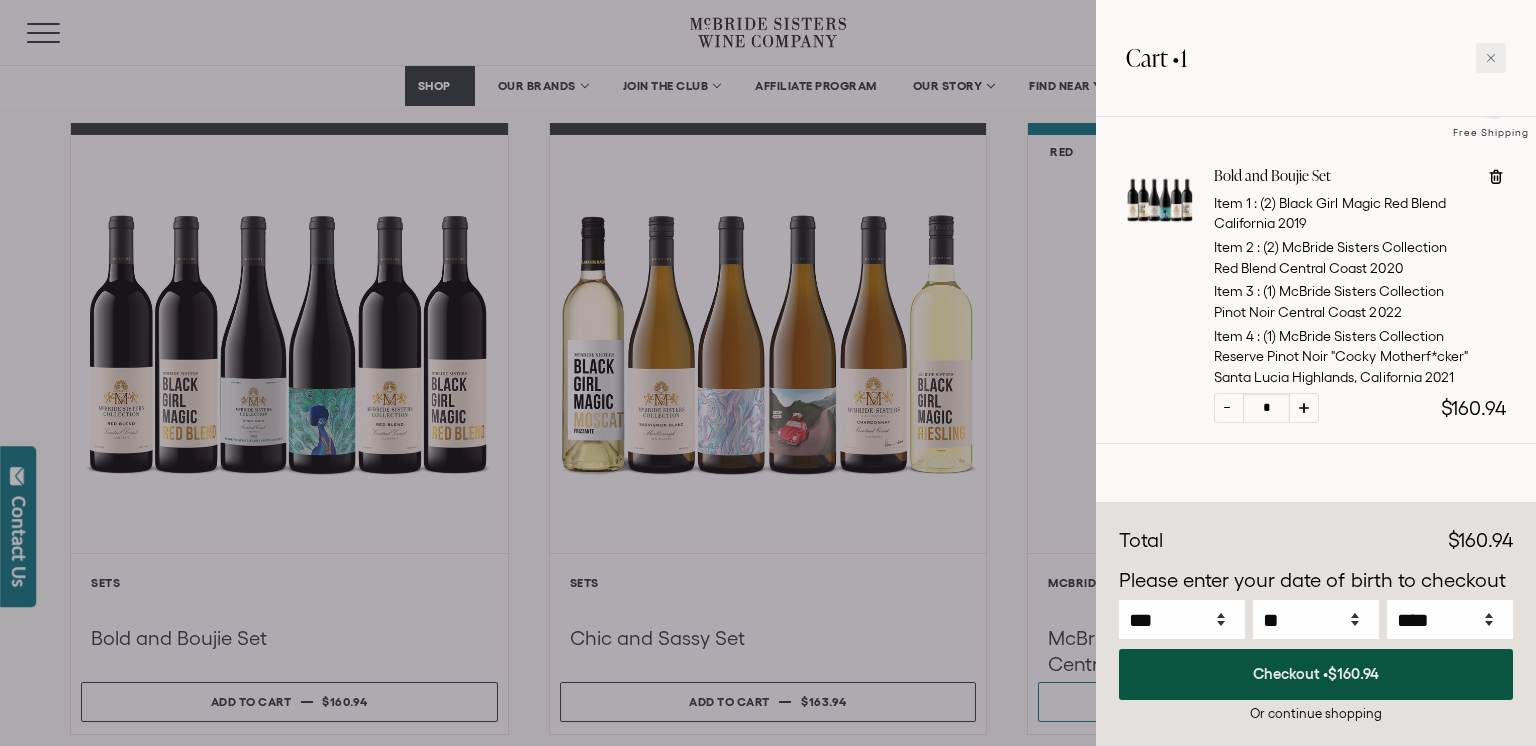 click on "Checkout •  $160.94" at bounding box center [1316, 674] 